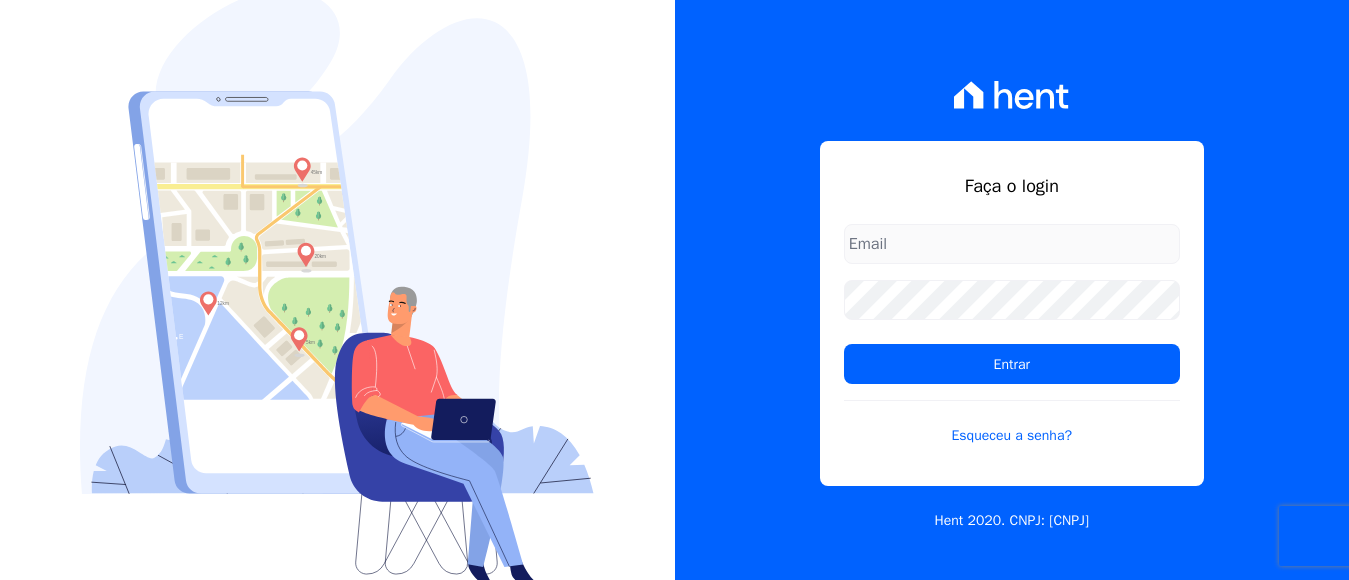 scroll, scrollTop: 0, scrollLeft: 0, axis: both 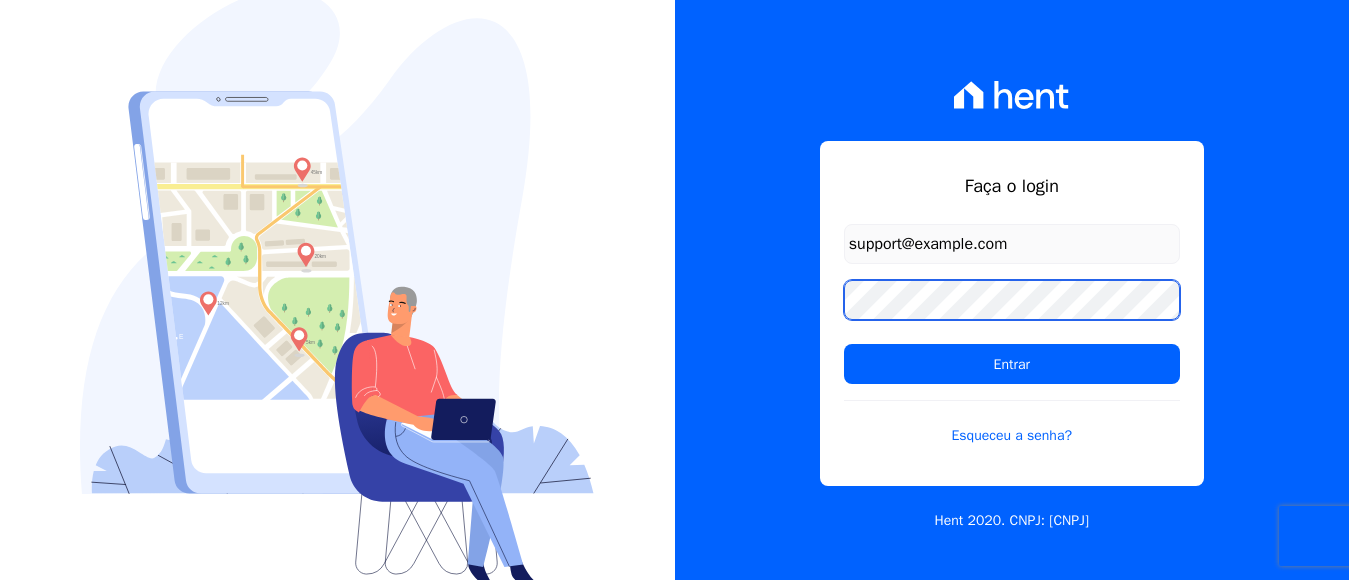 click on "Entrar" at bounding box center (1012, 364) 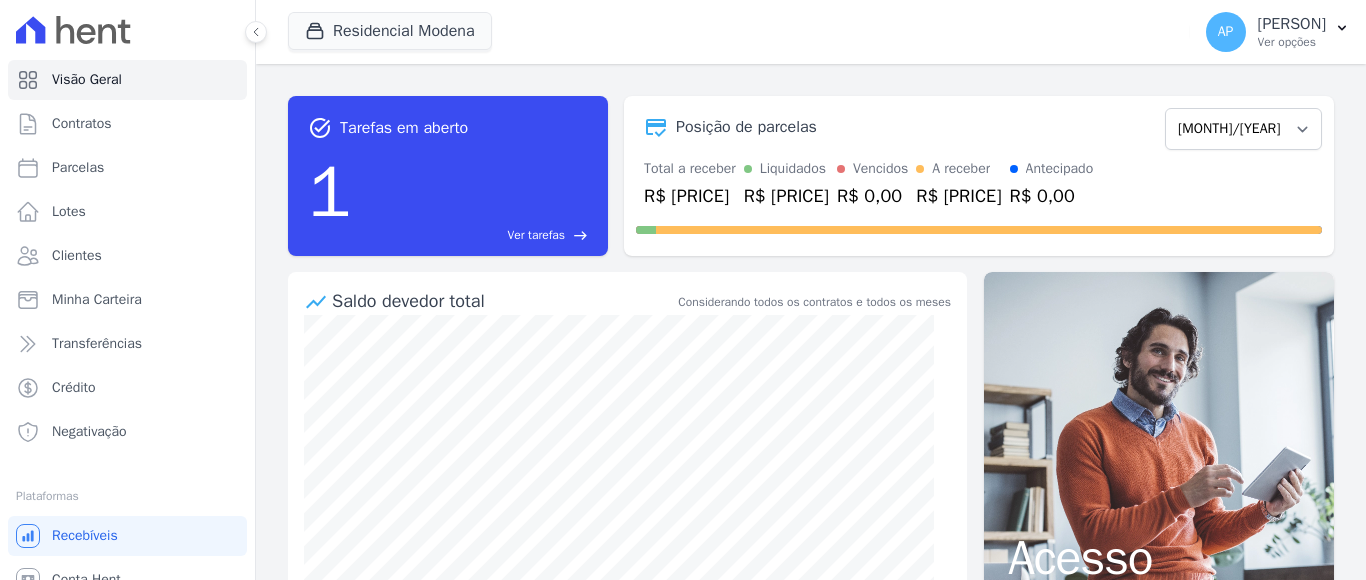 scroll, scrollTop: 0, scrollLeft: 0, axis: both 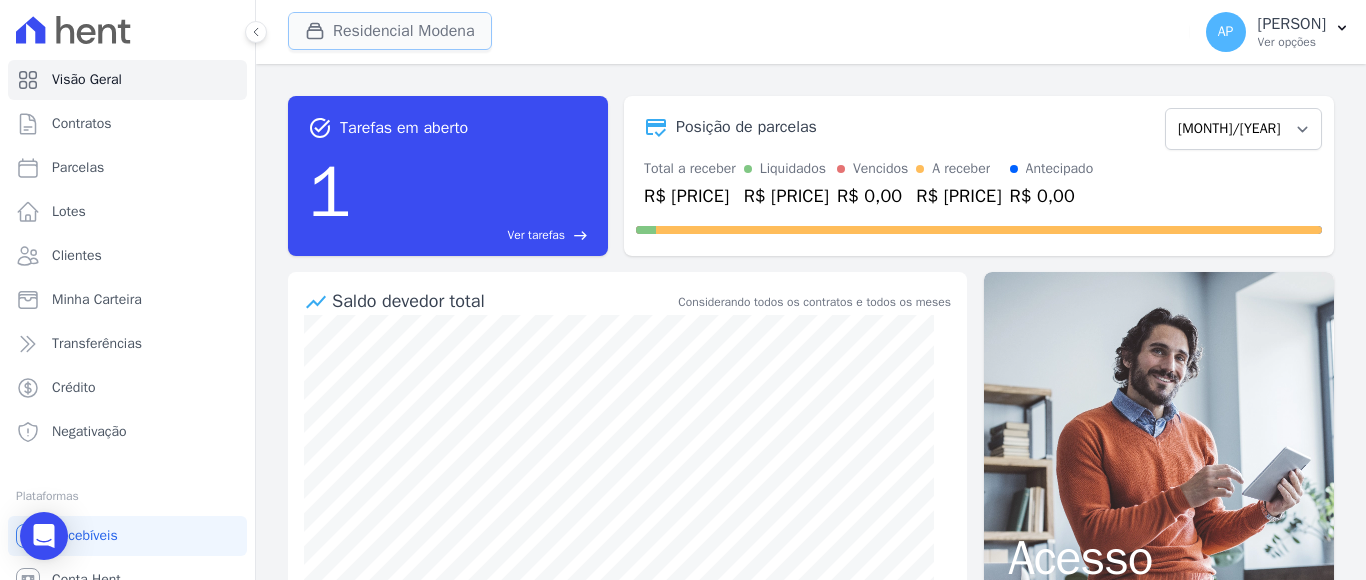 click on "Residencial Modena" at bounding box center (390, 31) 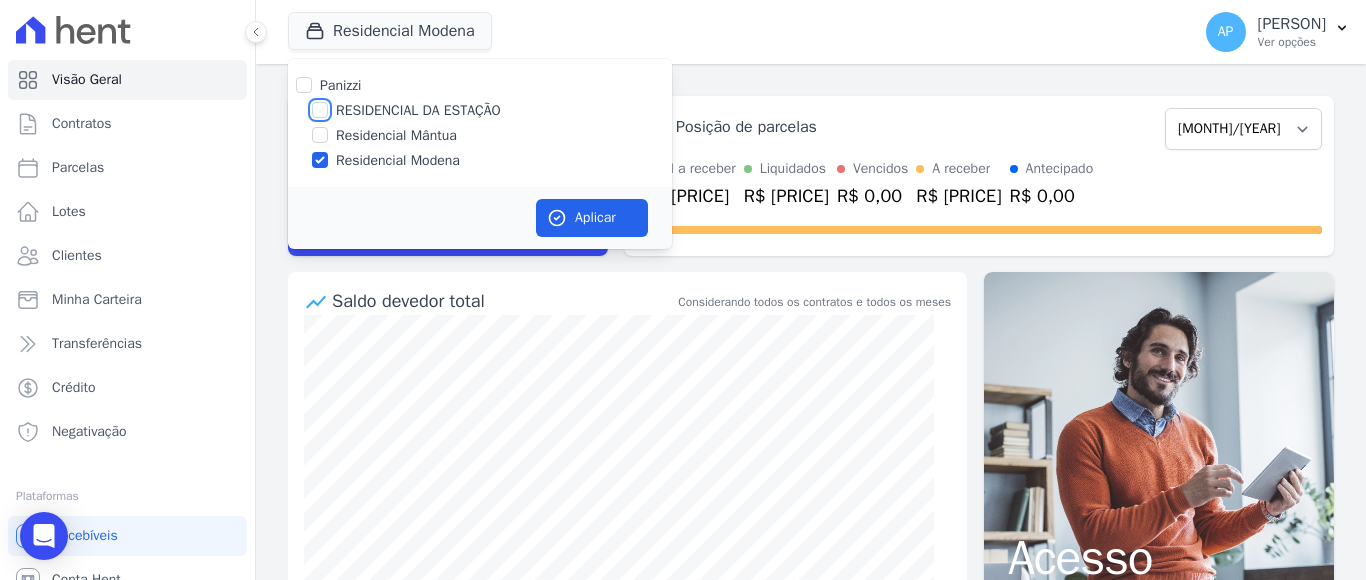 click on "RESIDENCIAL DA ESTAÇÃO" at bounding box center [320, 110] 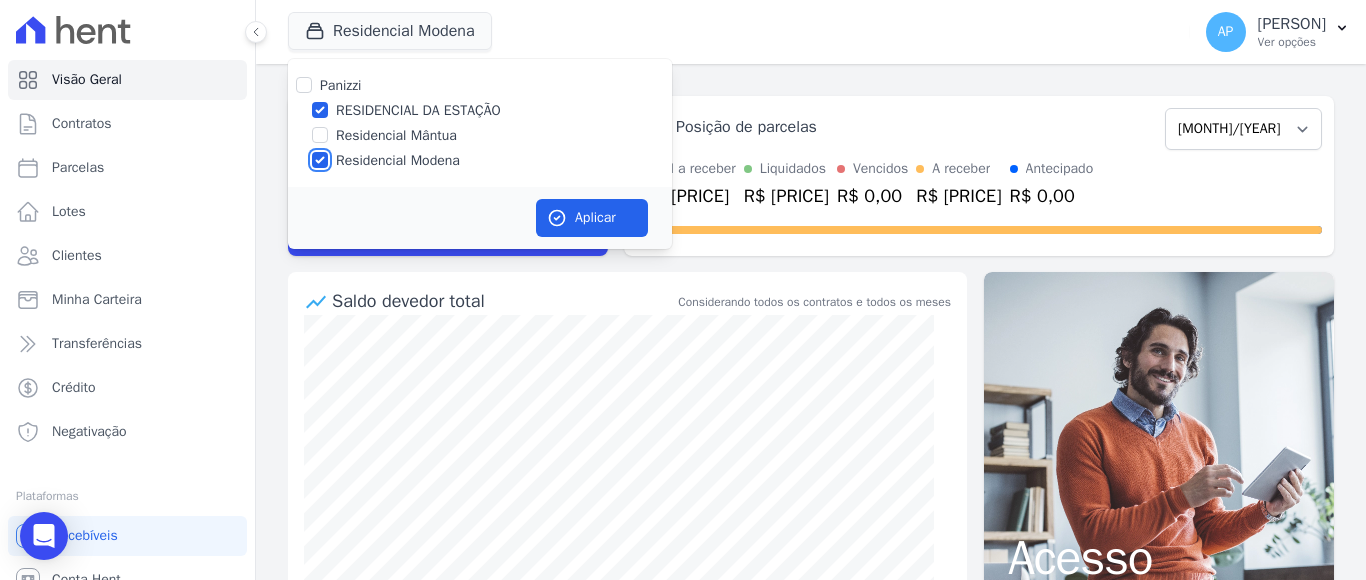 click on "Residencial Modena" at bounding box center [320, 160] 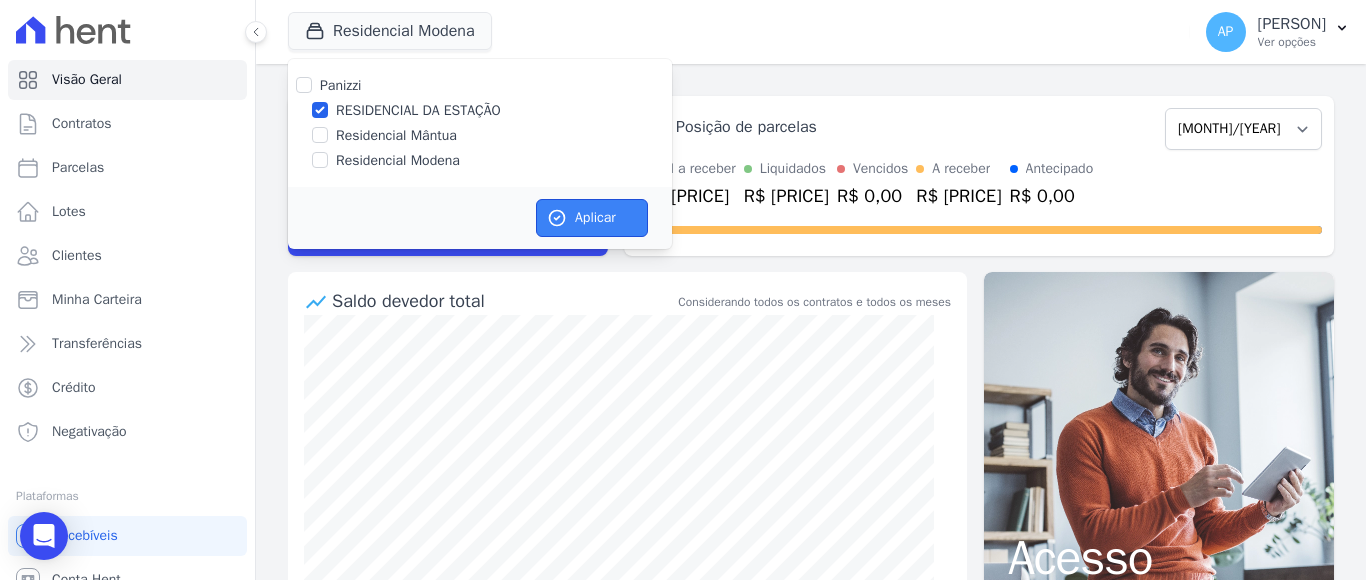 click on "Aplicar" at bounding box center (592, 218) 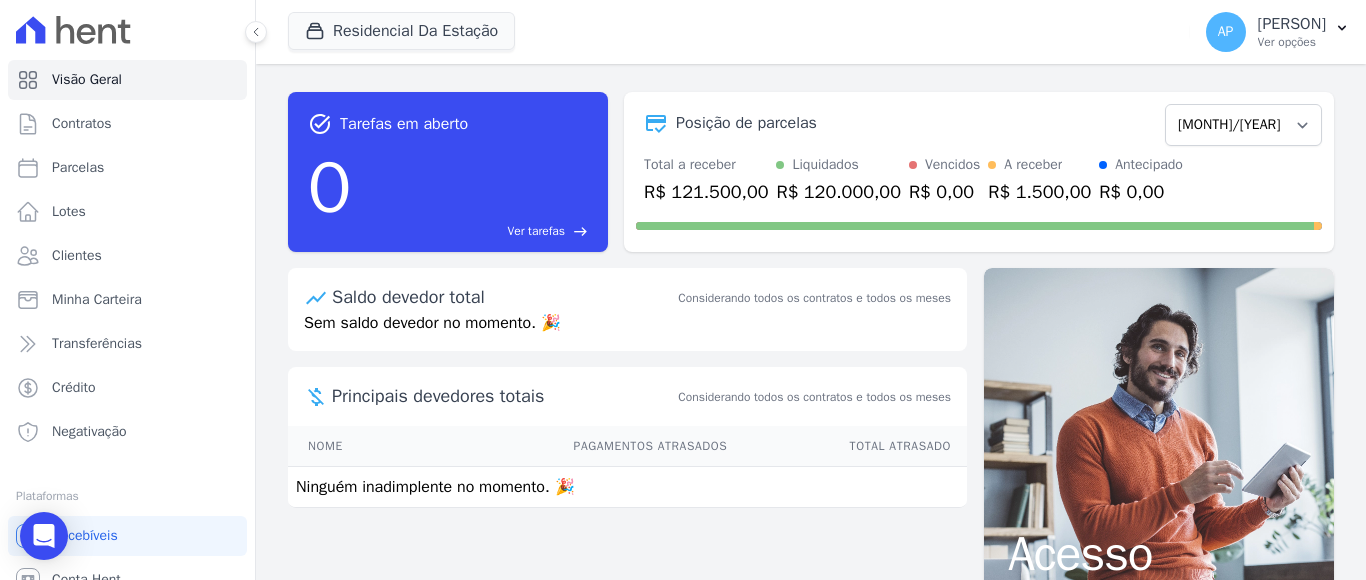 scroll, scrollTop: 0, scrollLeft: 0, axis: both 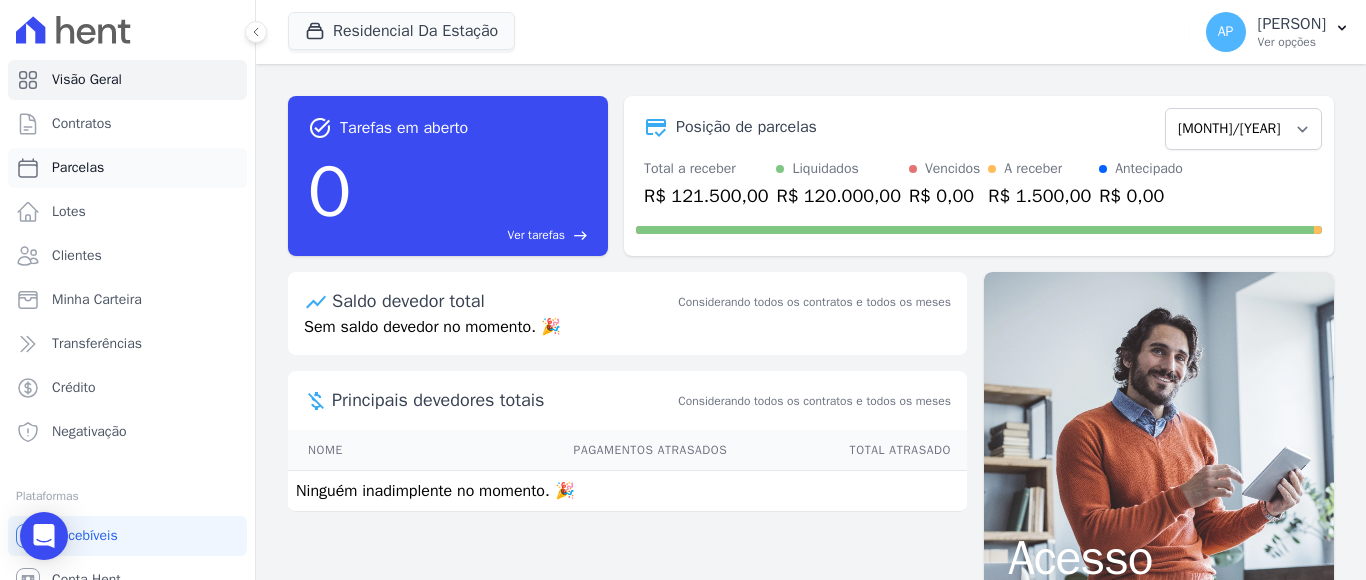 click on "Parcelas" at bounding box center (78, 168) 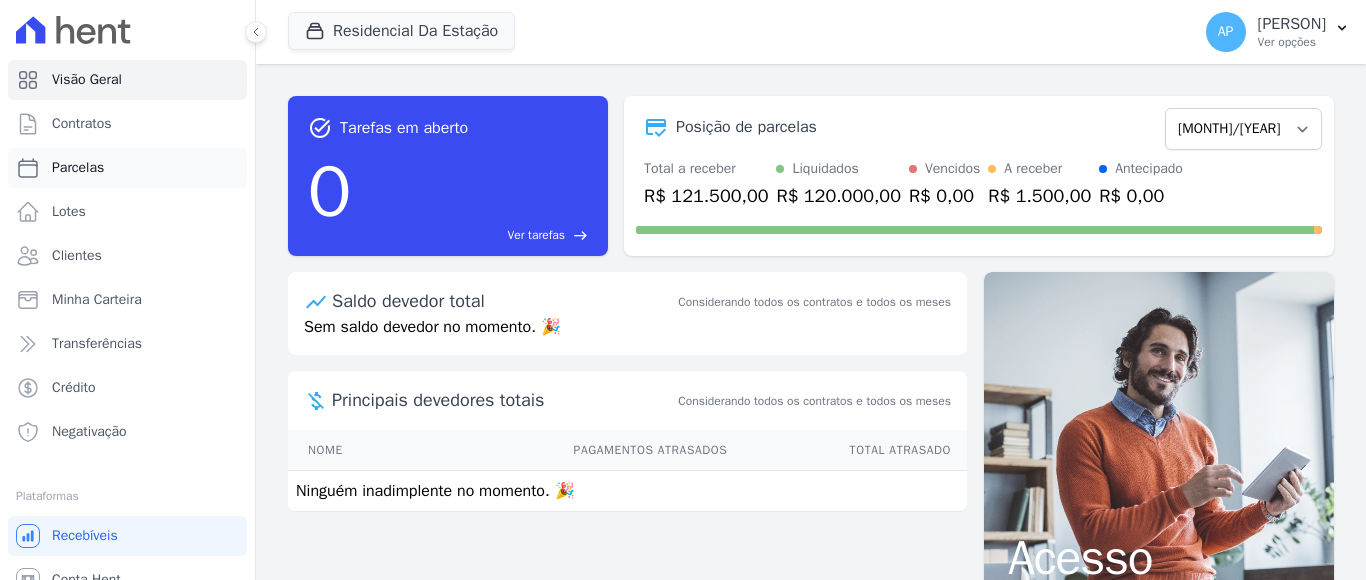 select 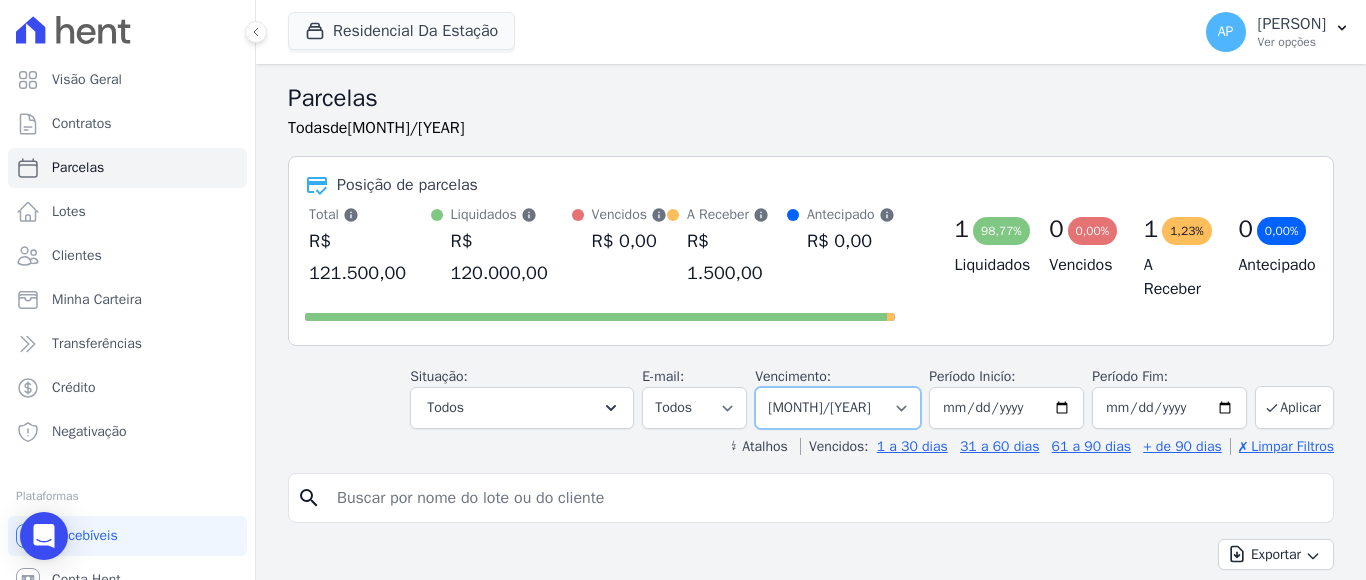 click on "Filtrar por período
────────
Todos os meses
Agosto/[YEAR]
Agosto/[YEAR]
Setembro/[YEAR]
Outubro/[YEAR]
Novembro/[YEAR]
Dezembro/[YEAR]
Janeiro/[YEAR]
Fevereiro/[YEAR]
Março/[YEAR]
Abril/[YEAR]
Maio/[YEAR]
Junho/[YEAR]
Julho/[YEAR]
Agosto/[YEAR]
Setembro/[YEAR]
Outubro/[YEAR]
Novembro/[YEAR]
Dezembro/[YEAR]
Janeiro/[YEAR]
Fevereiro/[YEAR]
Março/[YEAR]
Abril/[YEAR]
Maio/[YEAR]
Junho/[YEAR]
Julho/[YEAR]
Agosto/[YEAR]
Setembro/[YEAR]
Outubro/[YEAR]
Novembro/[YEAR]
Dezembro/[YEAR]
Janeiro/[YEAR]
Fevereiro/[YEAR]
Março/[YEAR]
Abril/[YEAR]
Maio/[YEAR]
Junho/[YEAR]
Julho/[YEAR]" at bounding box center [838, 408] 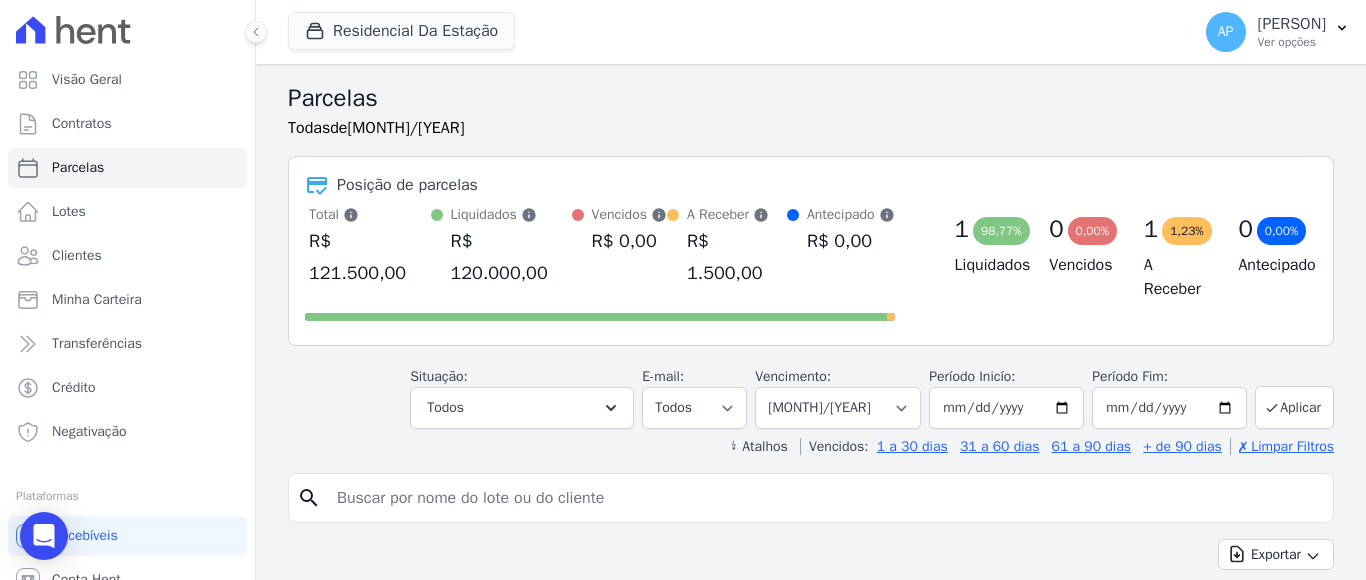 click on "Exportar PDF
Exportar CSV
Contrato
Cliente
Vencimento
Valor
Data de Pagamento
Pago
Situação
E-mail" at bounding box center [811, 701] 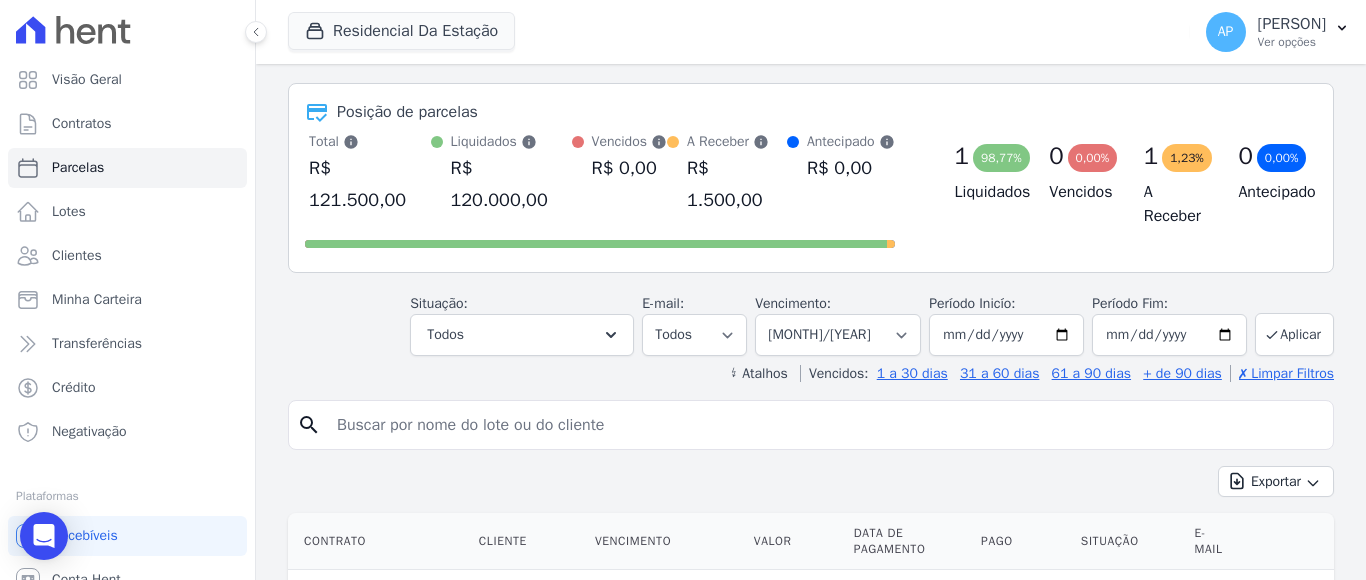 scroll, scrollTop: 342, scrollLeft: 0, axis: vertical 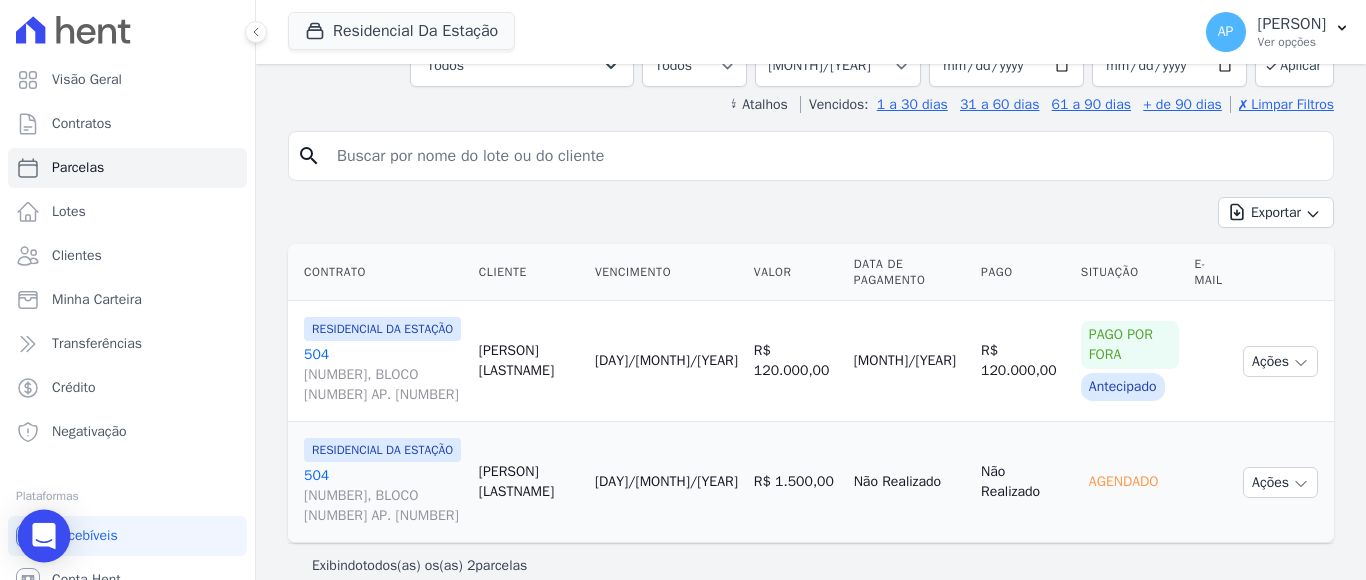 click 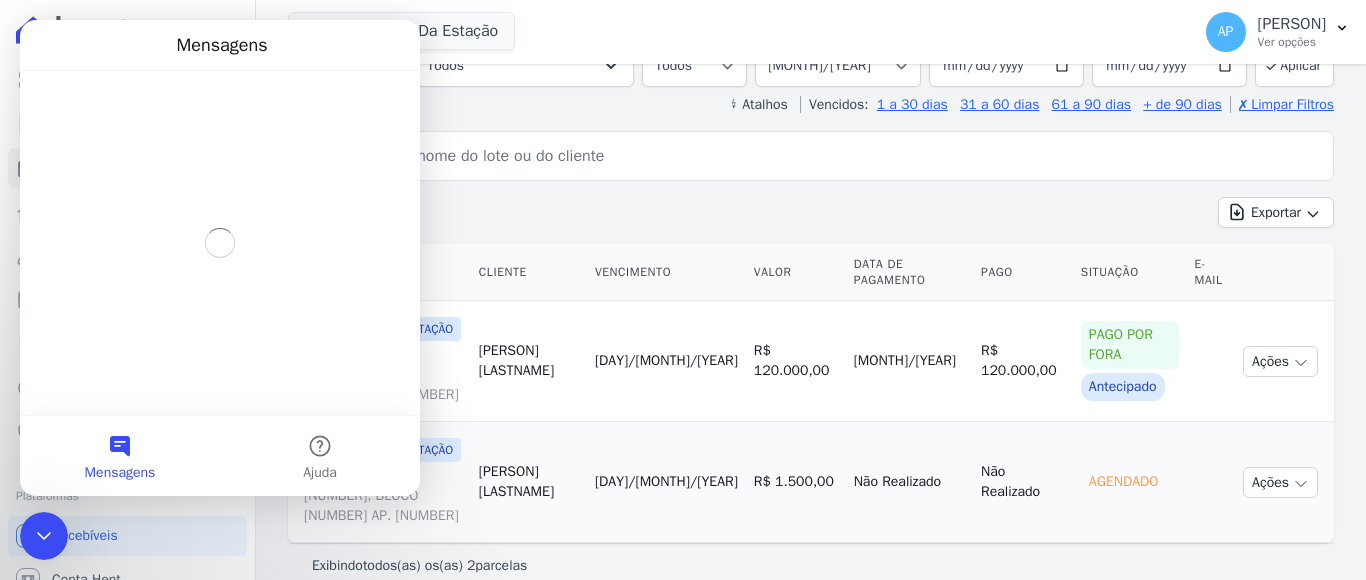 scroll, scrollTop: 0, scrollLeft: 0, axis: both 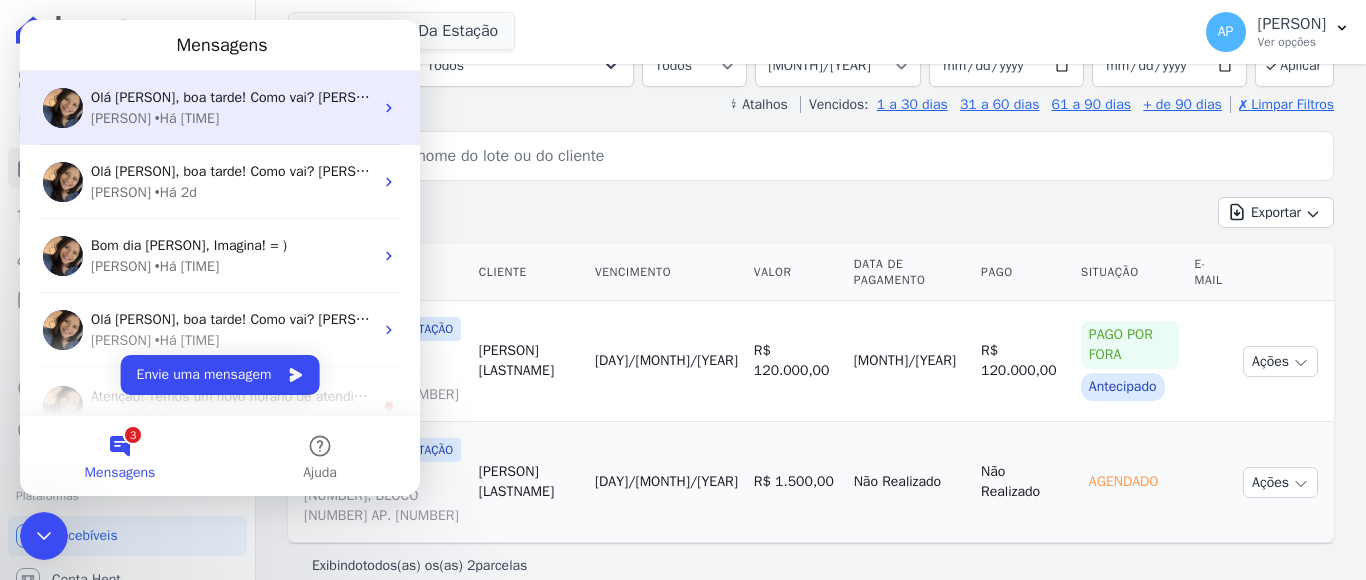drag, startPoint x: 201, startPoint y: 109, endPoint x: 206, endPoint y: 100, distance: 10.29563 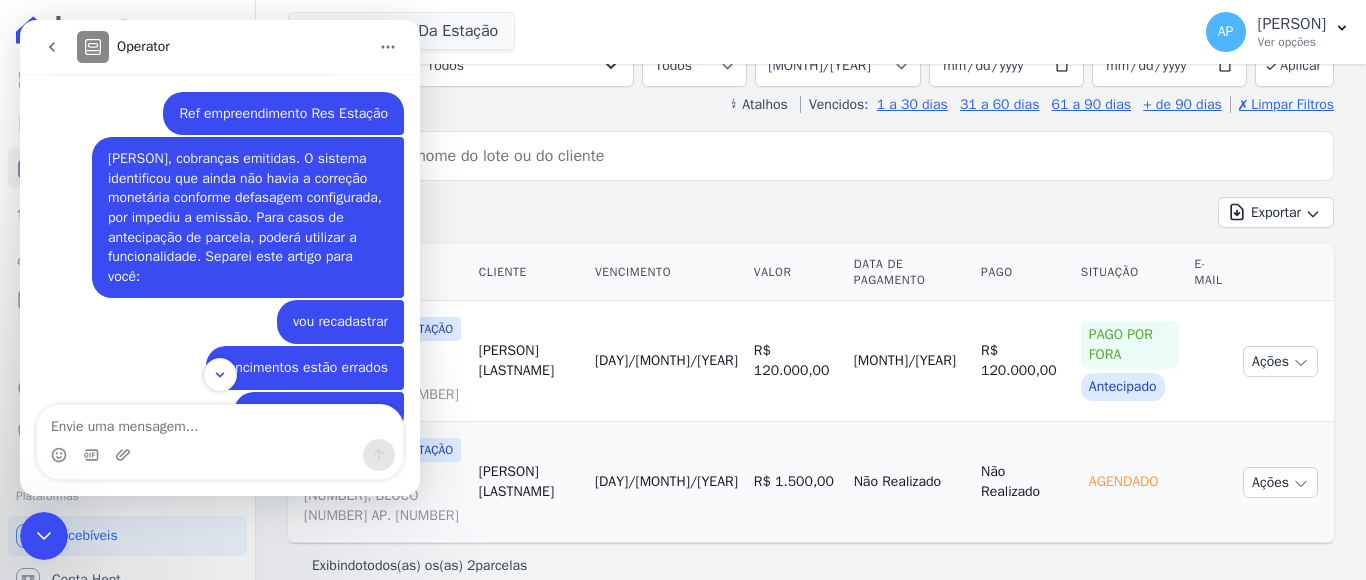 scroll, scrollTop: 615, scrollLeft: 0, axis: vertical 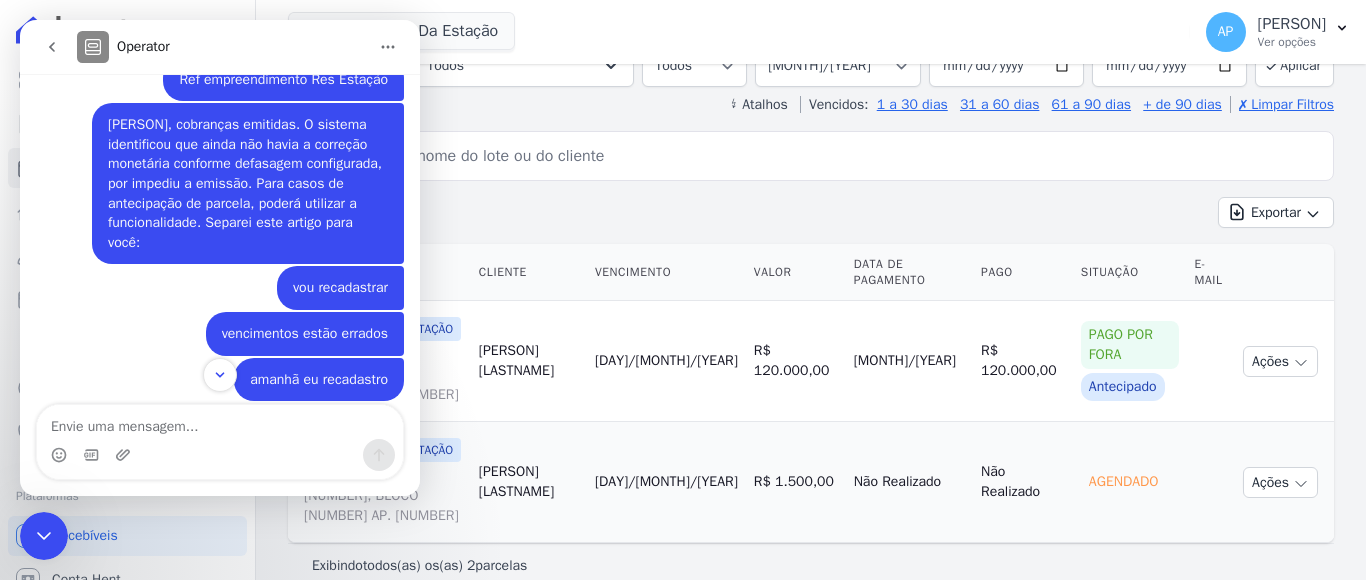 click at bounding box center [186, 631] 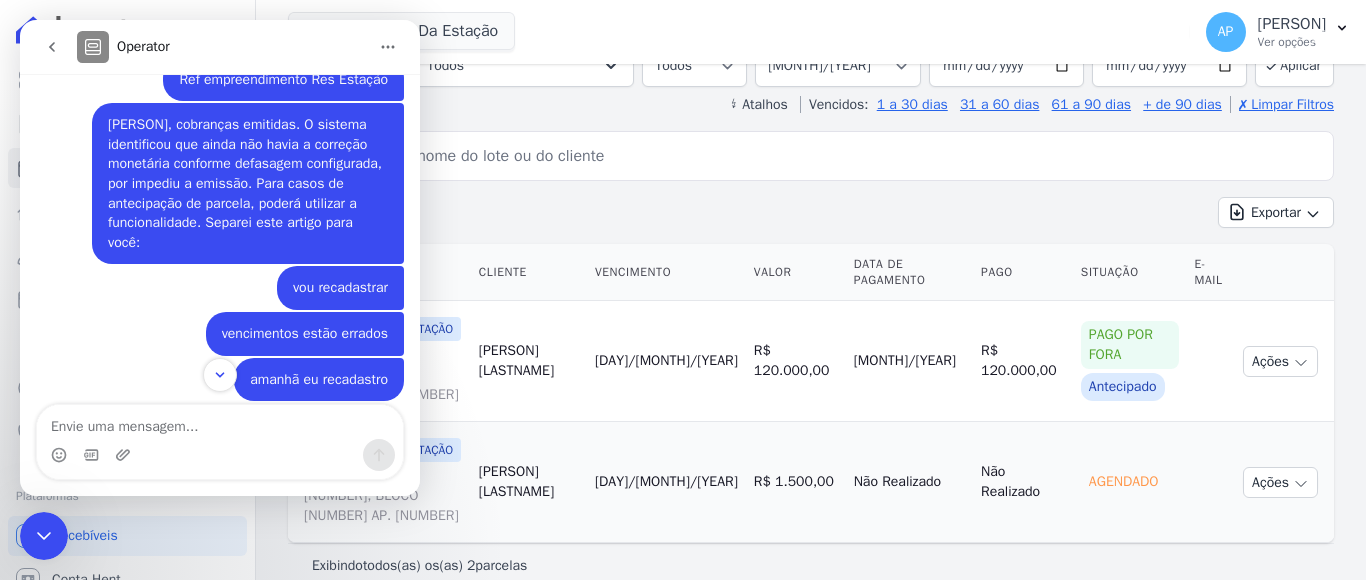scroll, scrollTop: 0, scrollLeft: 0, axis: both 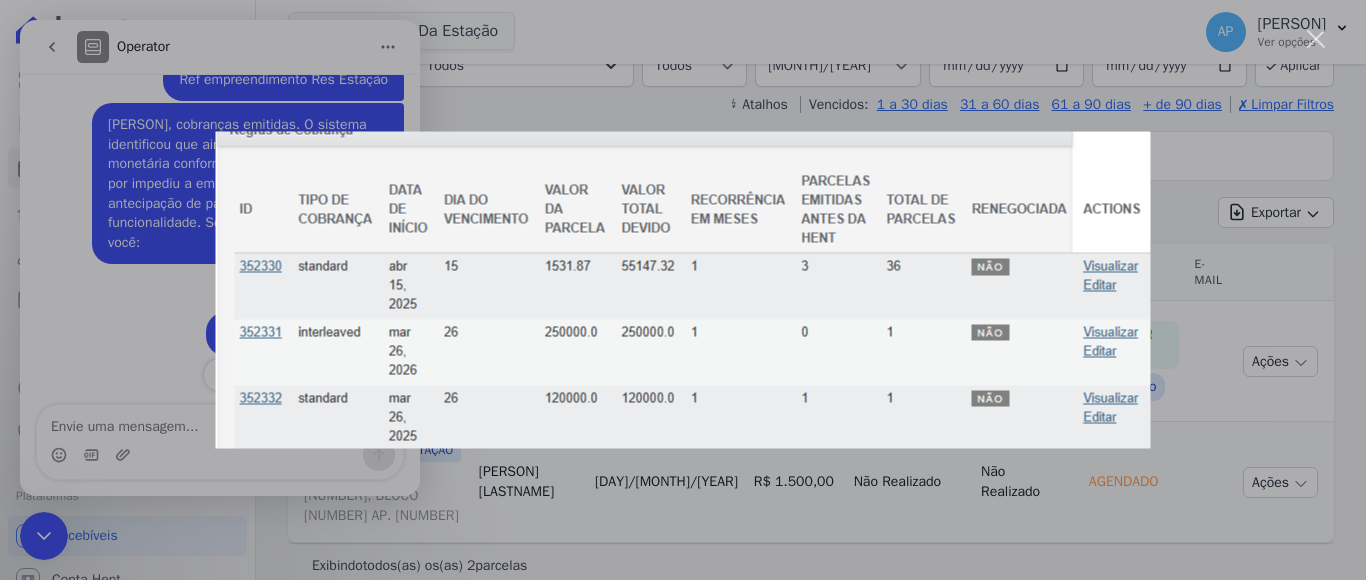click at bounding box center [1316, 39] 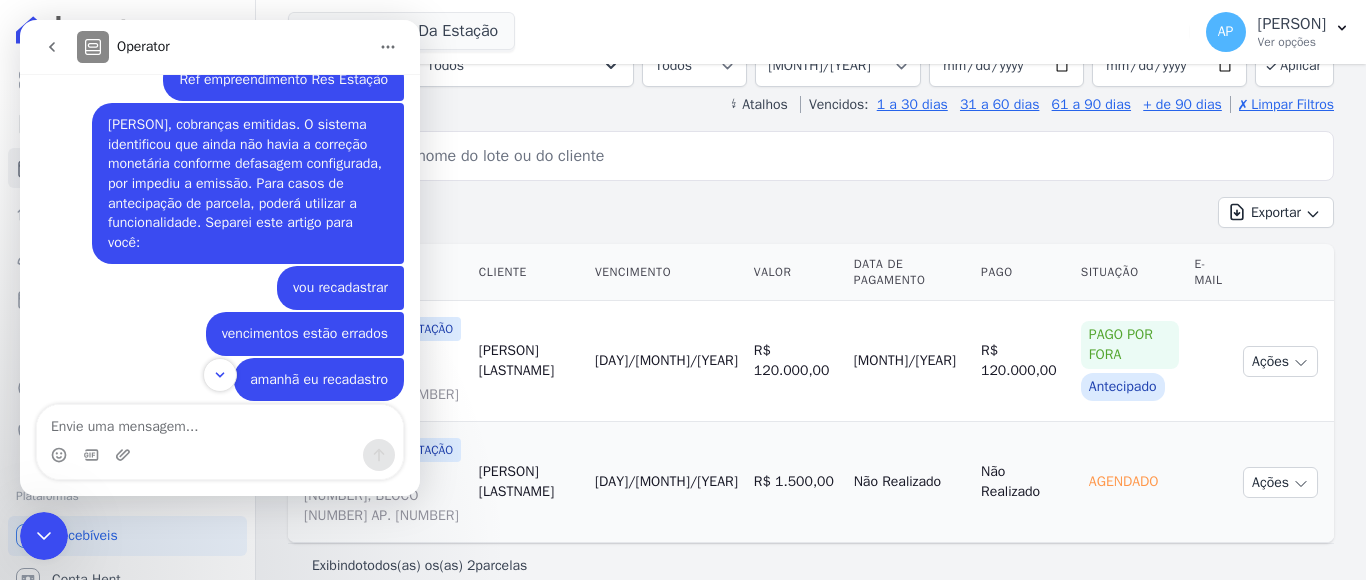 scroll, scrollTop: 715, scrollLeft: 0, axis: vertical 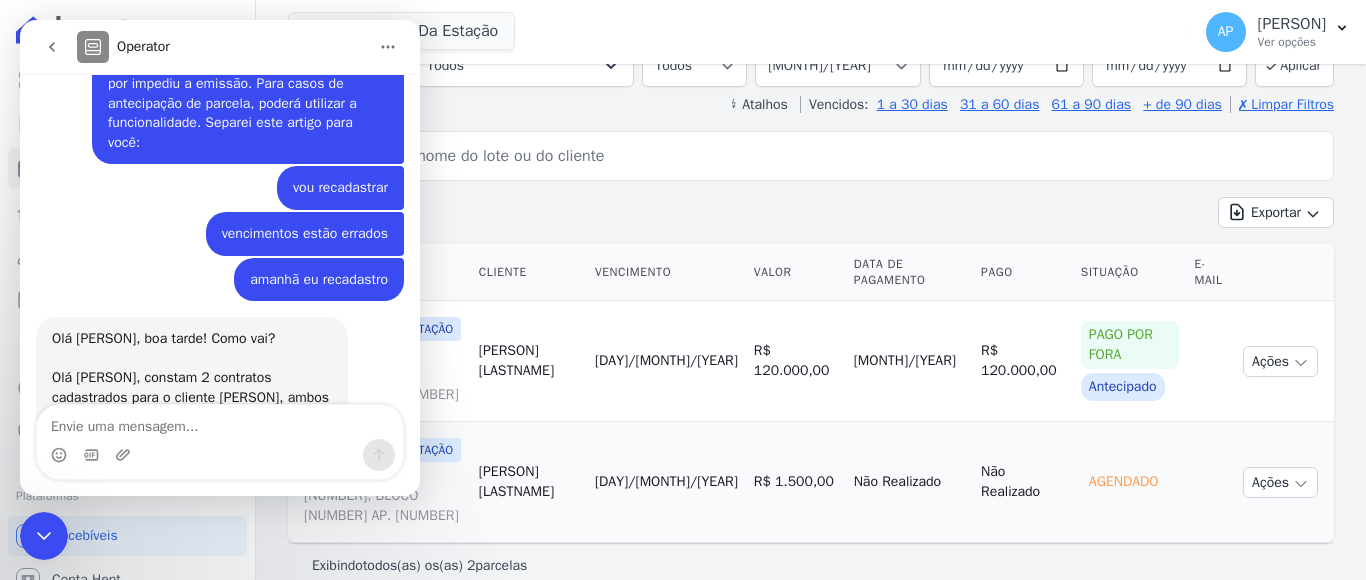 click at bounding box center (186, 675) 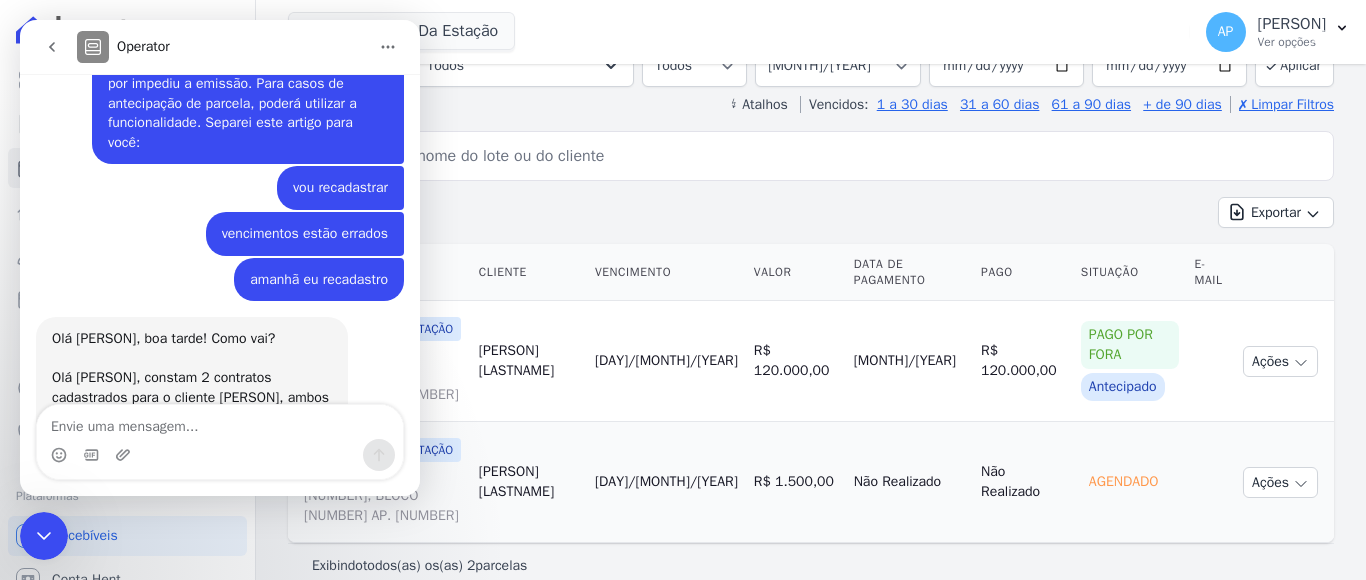 scroll, scrollTop: 0, scrollLeft: 0, axis: both 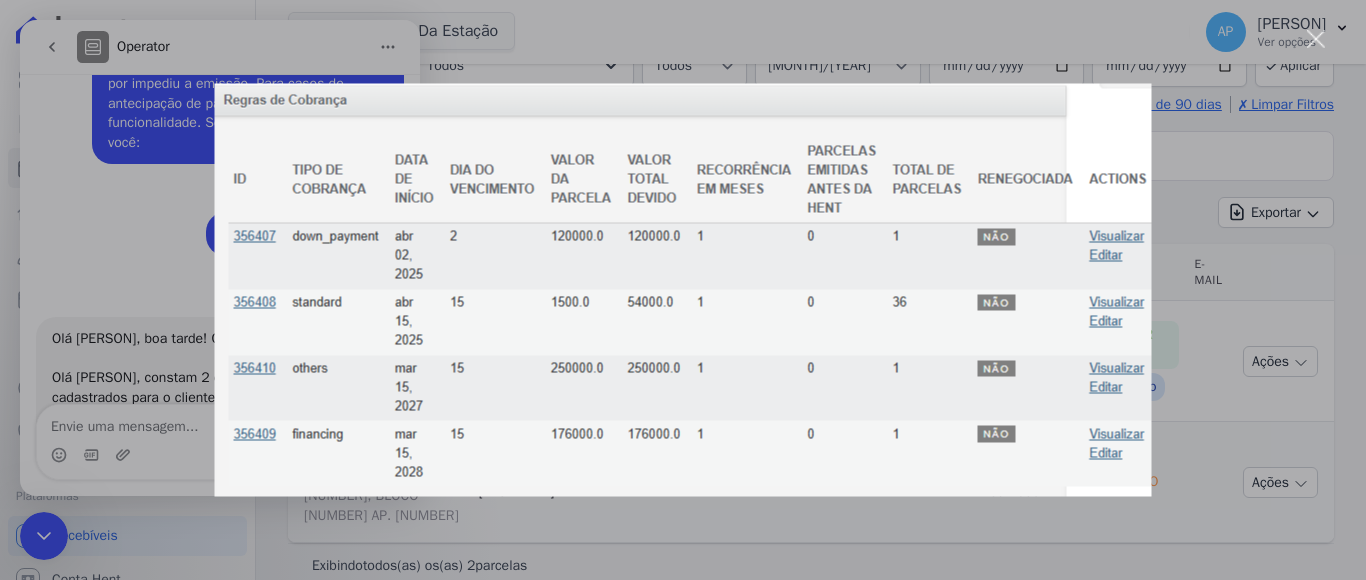 click at bounding box center (1316, 39) 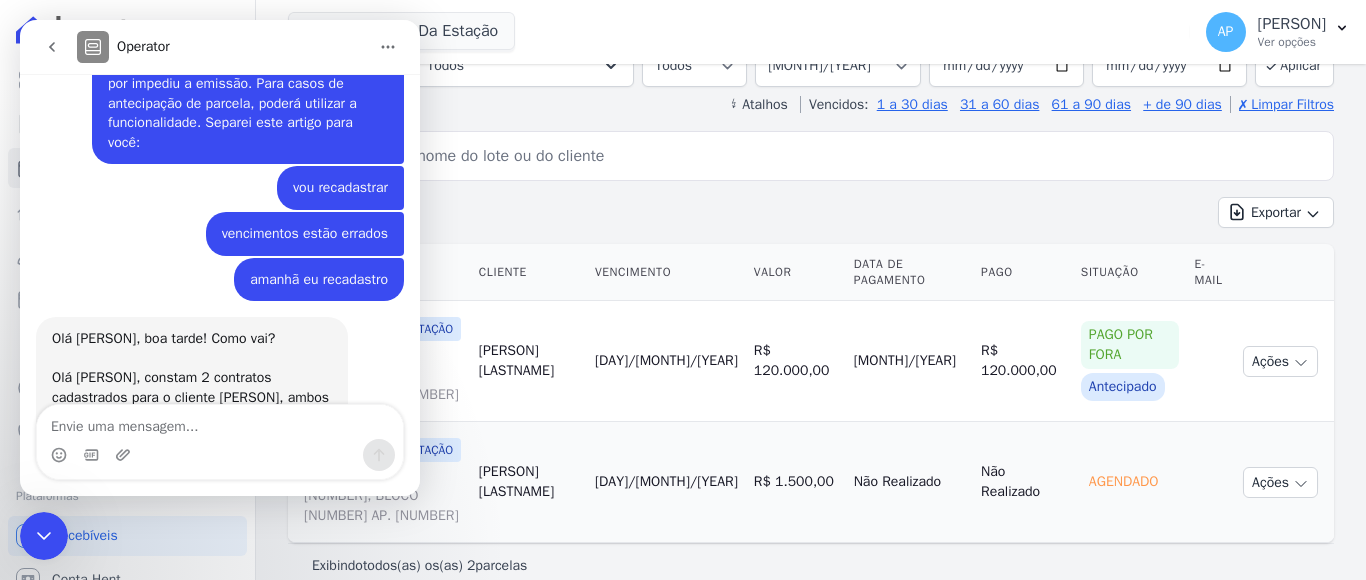 click at bounding box center (186, 531) 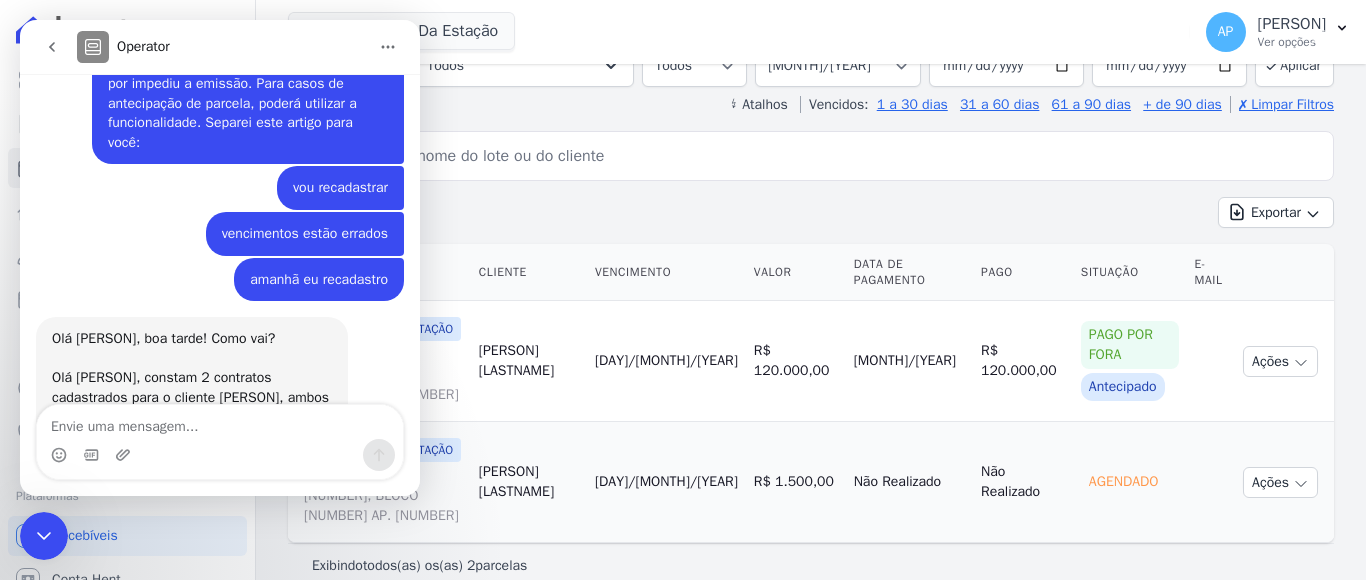 scroll, scrollTop: 0, scrollLeft: 0, axis: both 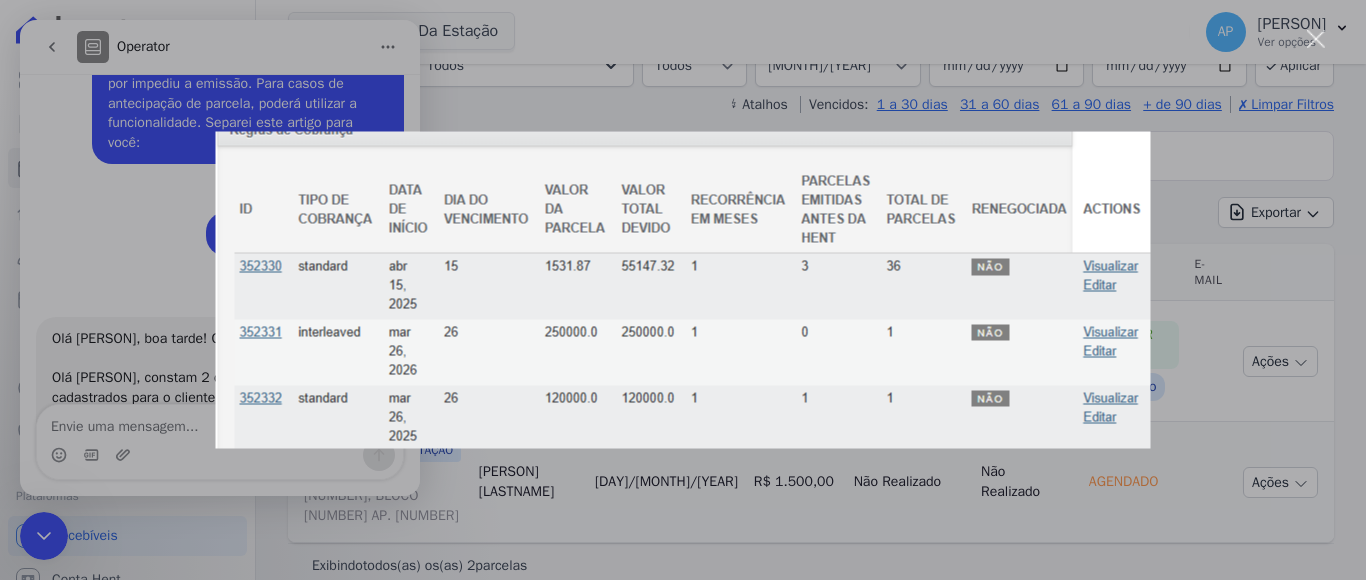 drag, startPoint x: 1320, startPoint y: 41, endPoint x: 1199, endPoint y: 51, distance: 121.41252 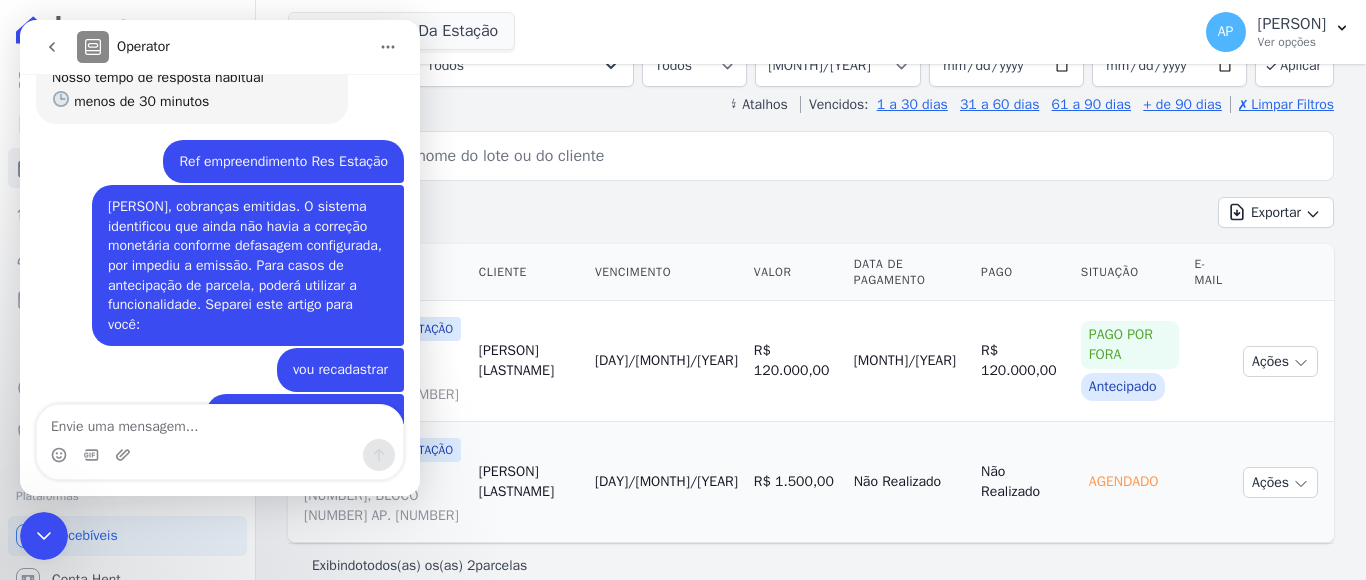 scroll, scrollTop: 494, scrollLeft: 0, axis: vertical 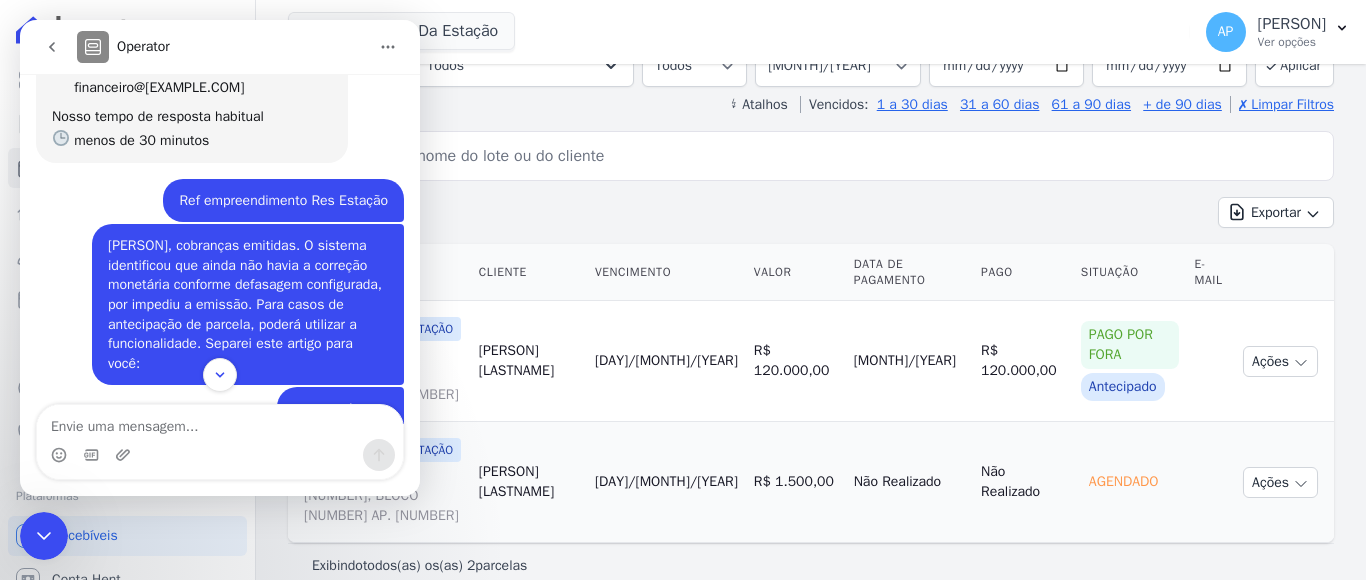 click at bounding box center [186, 752] 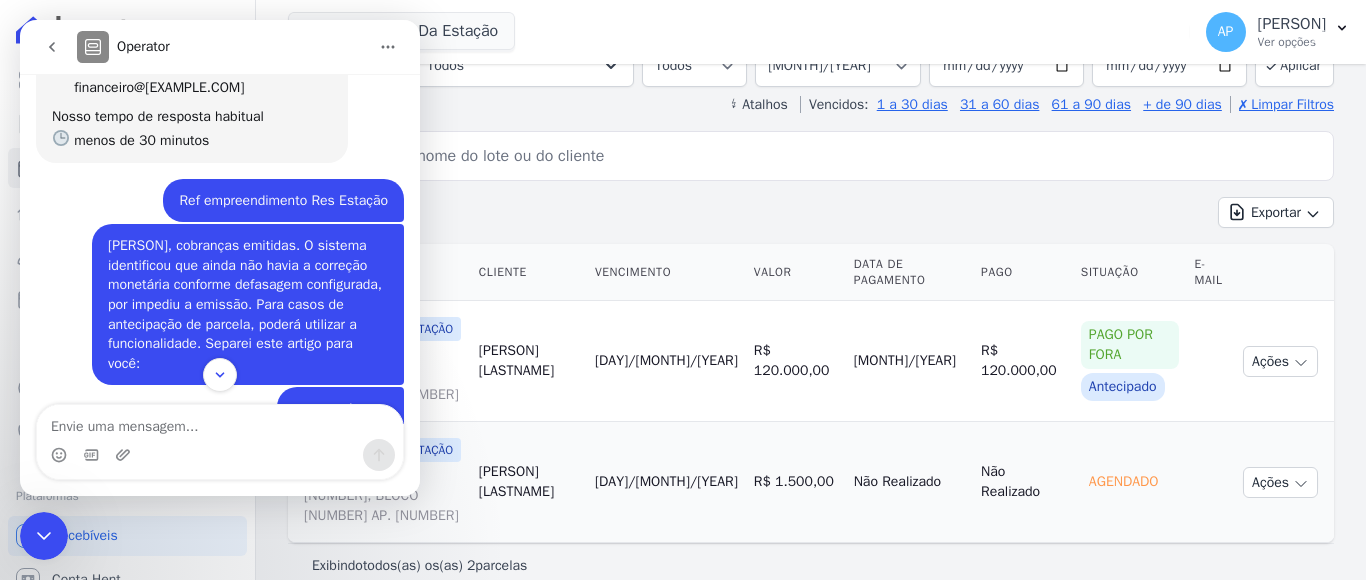 scroll, scrollTop: 0, scrollLeft: 0, axis: both 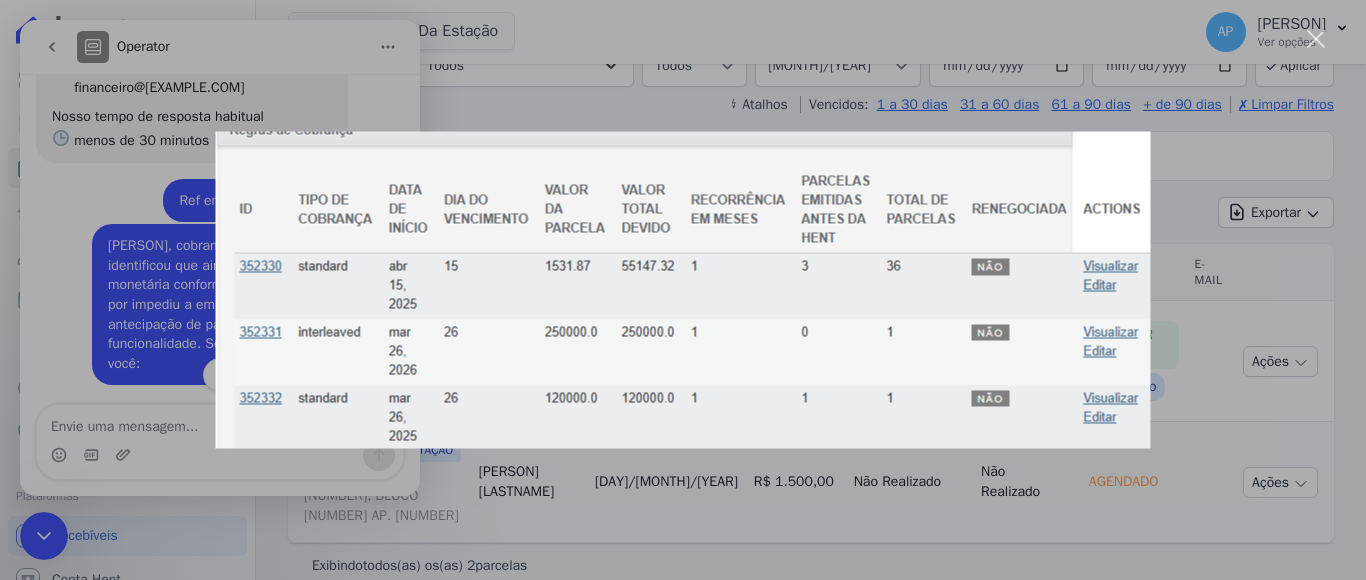 click at bounding box center (1316, 39) 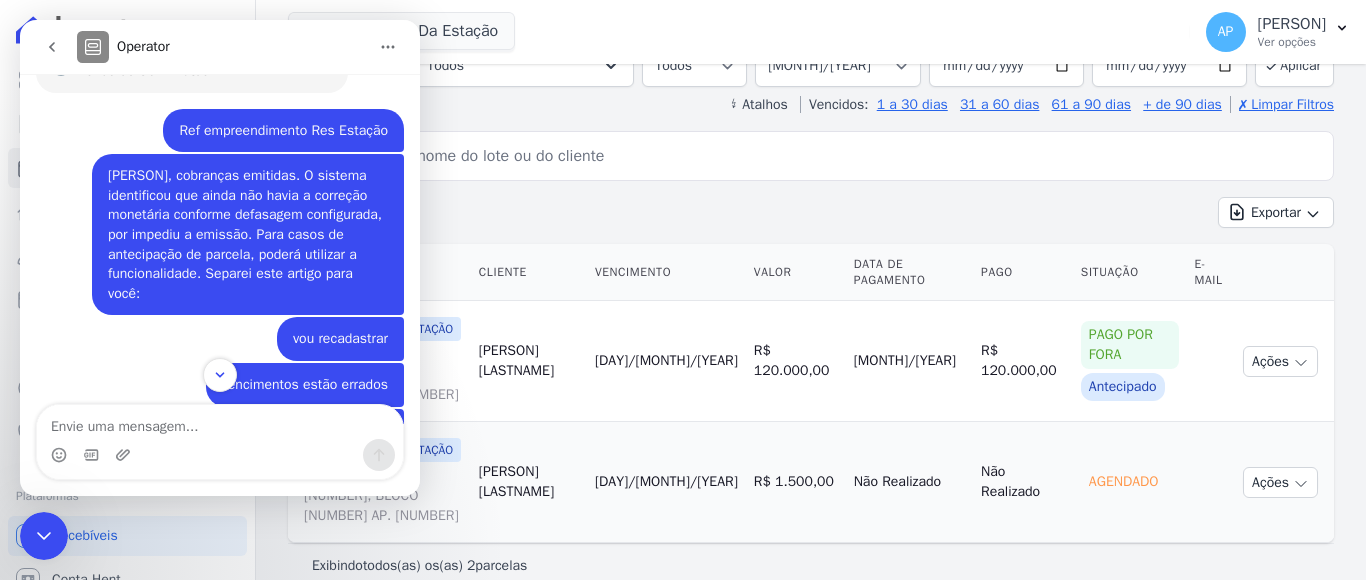 scroll, scrollTop: 694, scrollLeft: 0, axis: vertical 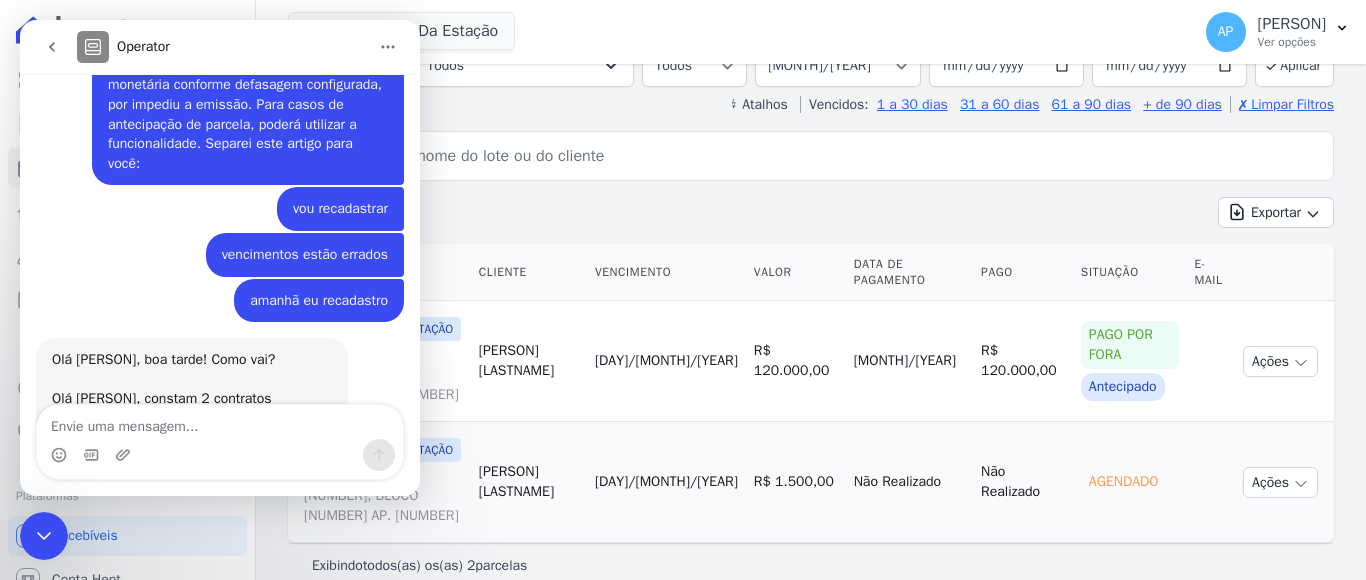 click at bounding box center (220, 442) 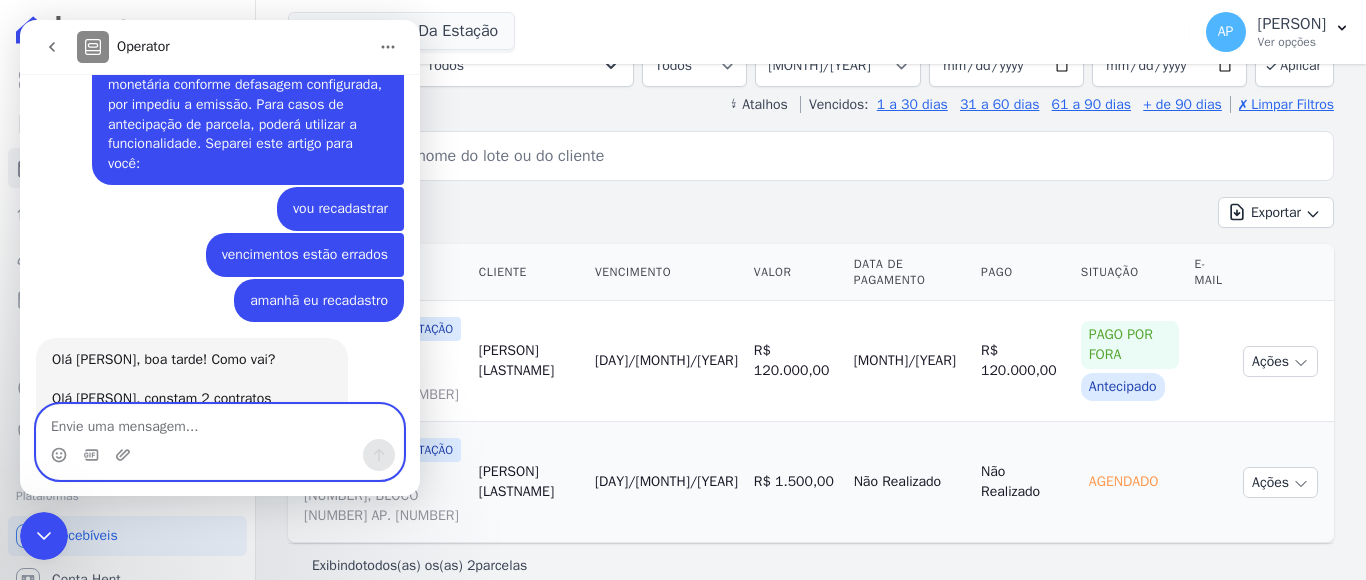 click at bounding box center (220, 422) 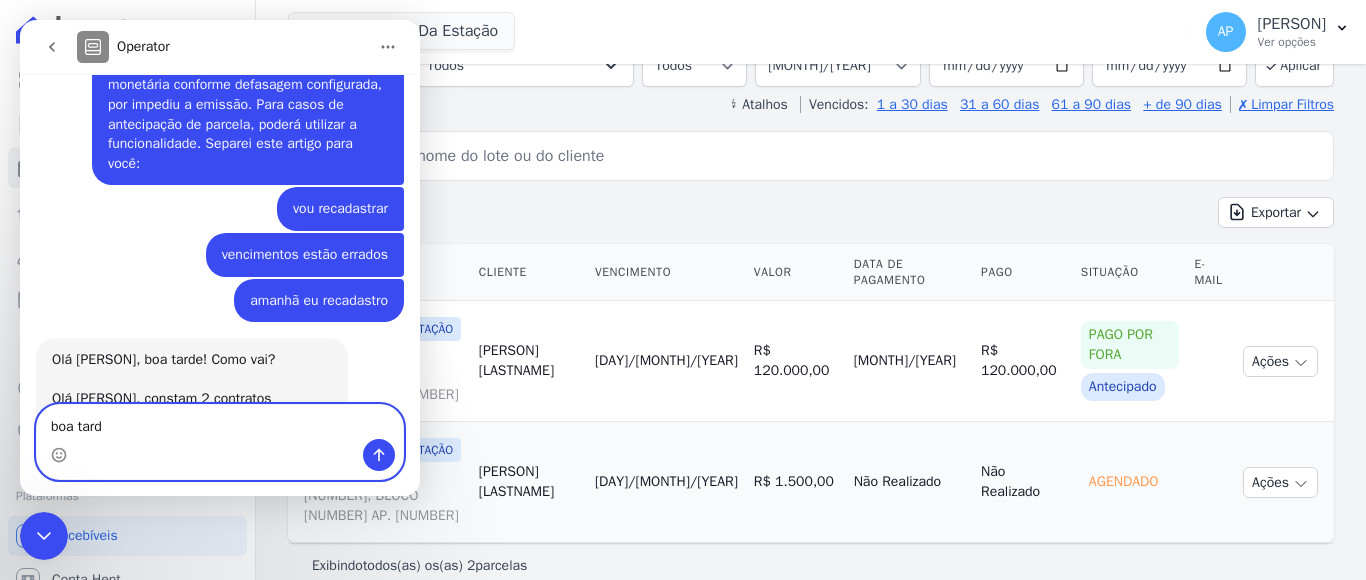 type on "boa tarde" 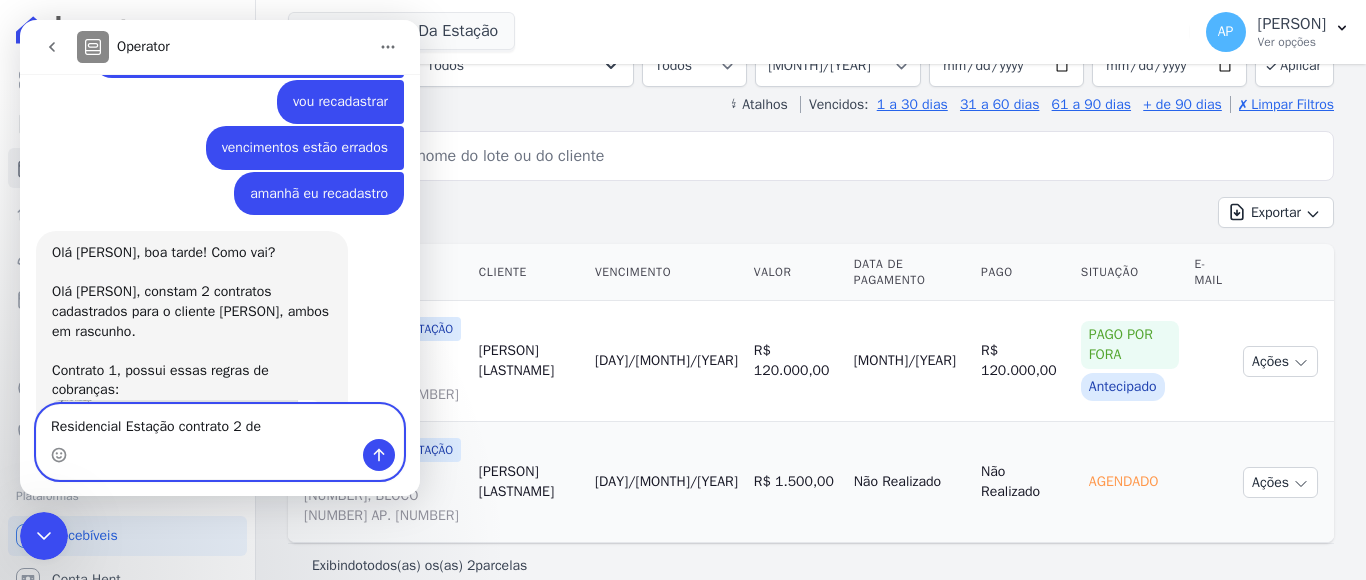 scroll, scrollTop: 848, scrollLeft: 0, axis: vertical 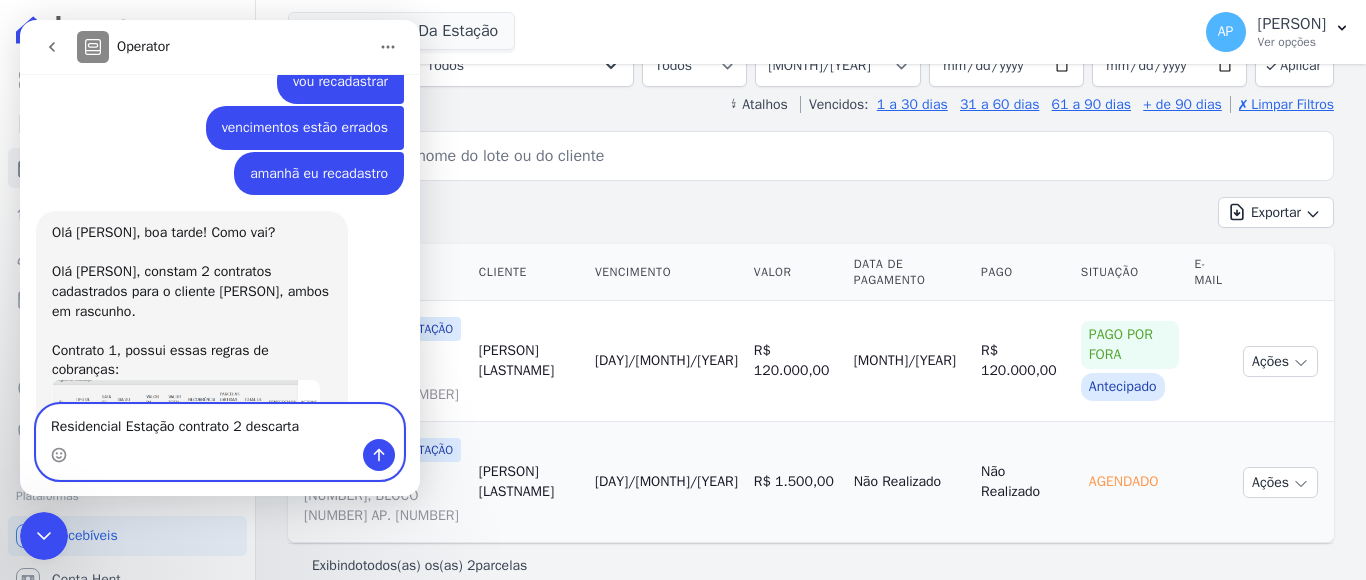 type on "referente assunto acima, Residencial Estação contrato 2 descartar" 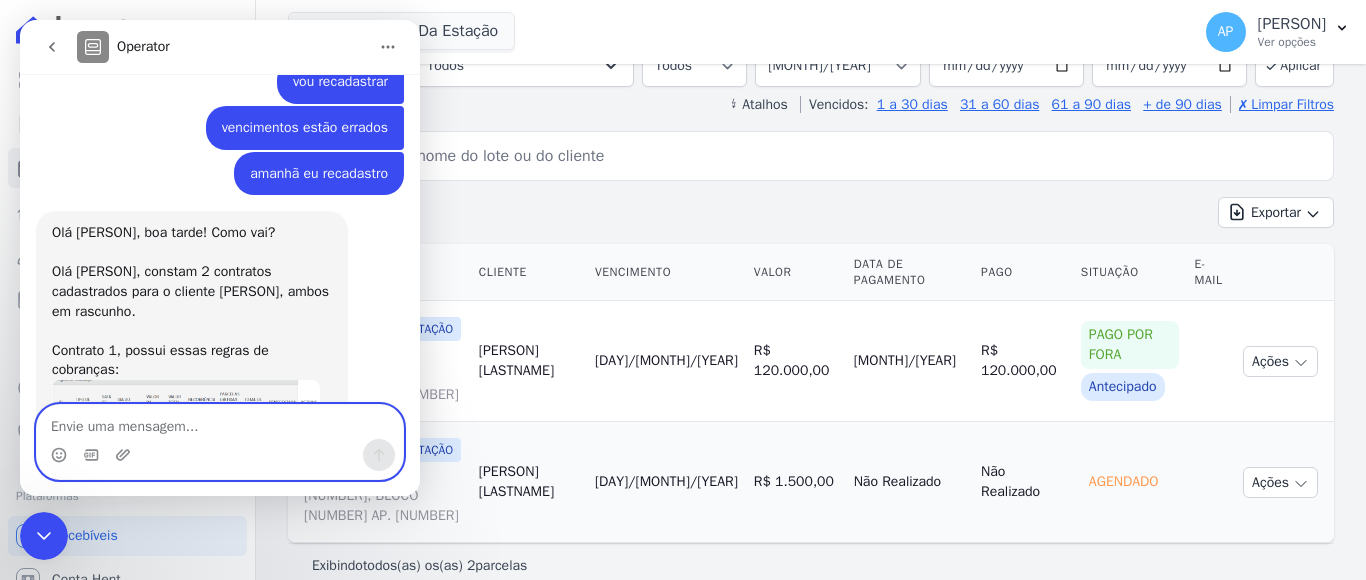scroll, scrollTop: 893, scrollLeft: 0, axis: vertical 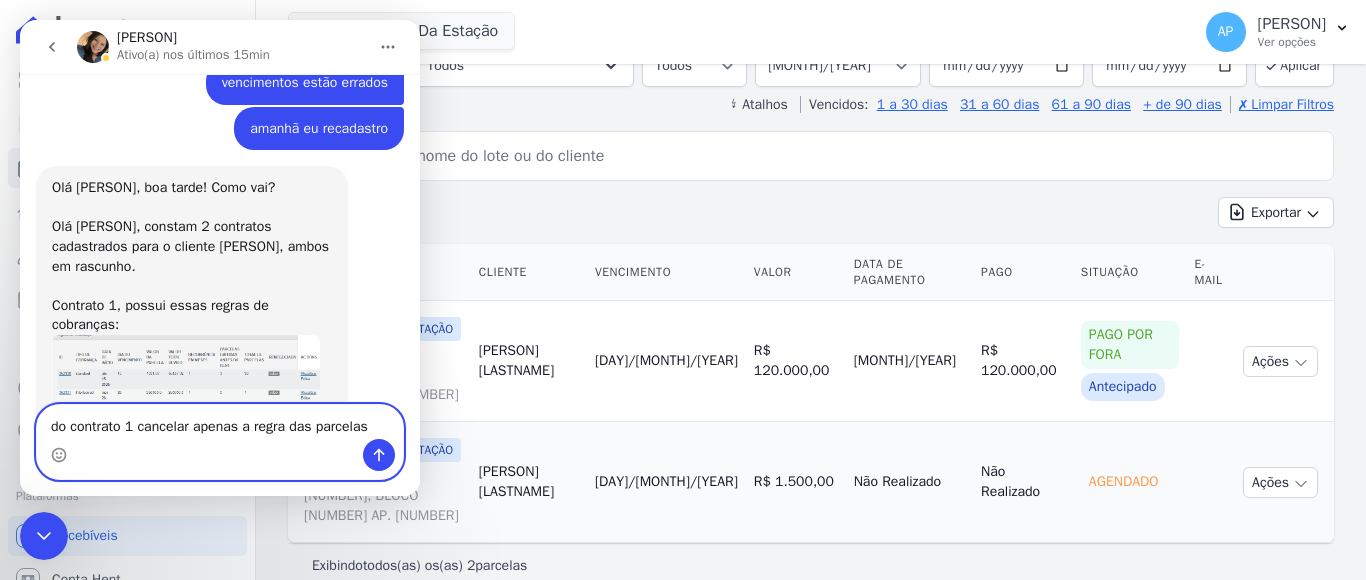 type on "do contrato 1 cancelar apenas a regra das parcelas" 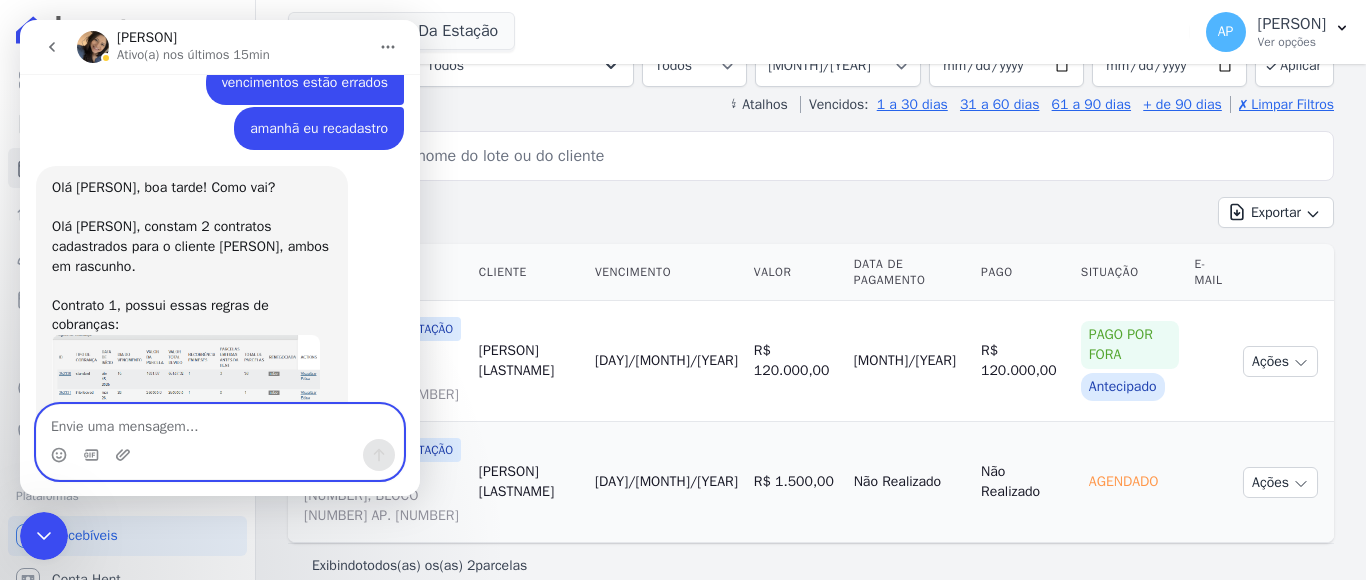 scroll, scrollTop: 959, scrollLeft: 0, axis: vertical 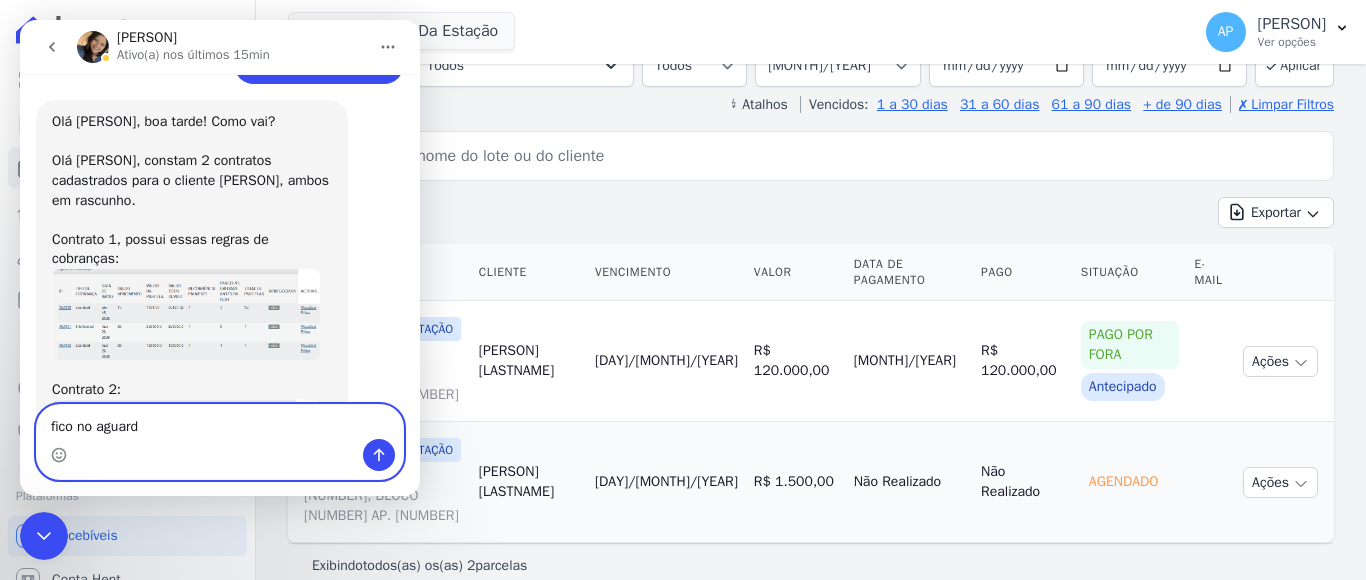 type on "fico no aguardo" 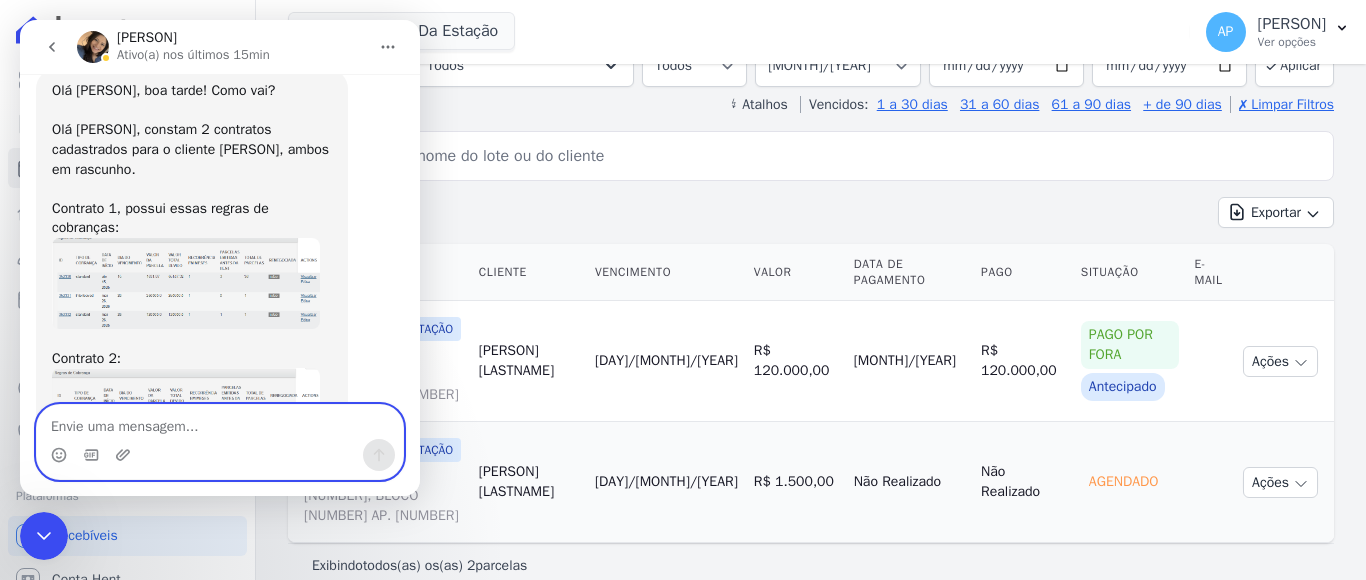 scroll, scrollTop: 1004, scrollLeft: 0, axis: vertical 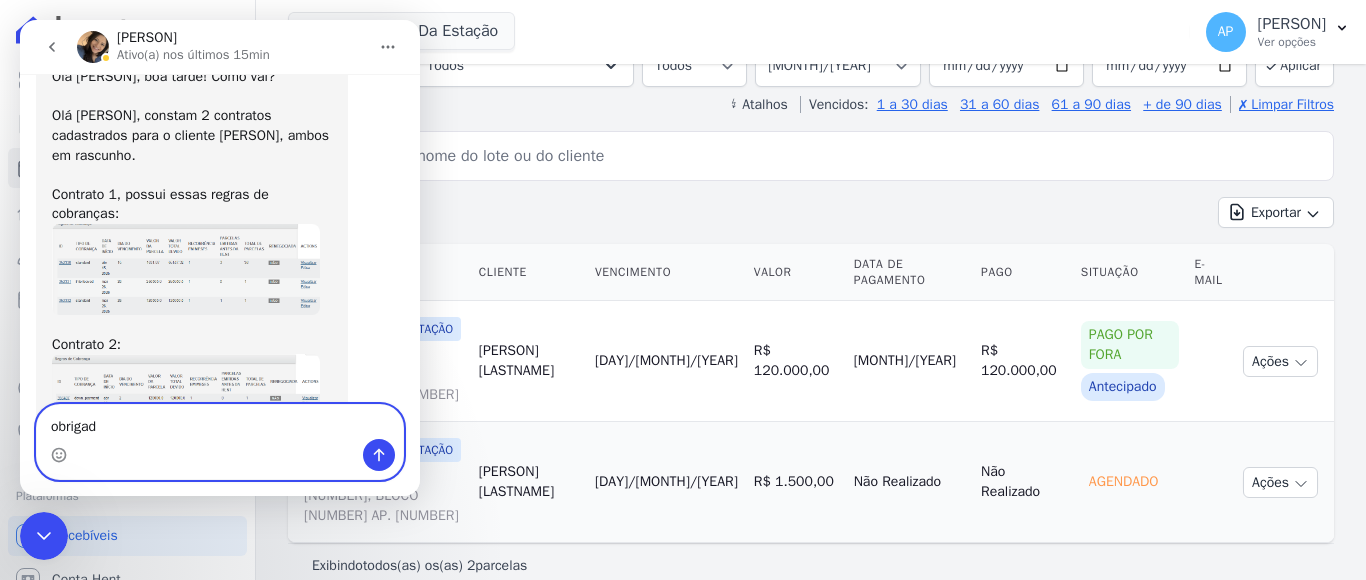 type on "obrigada" 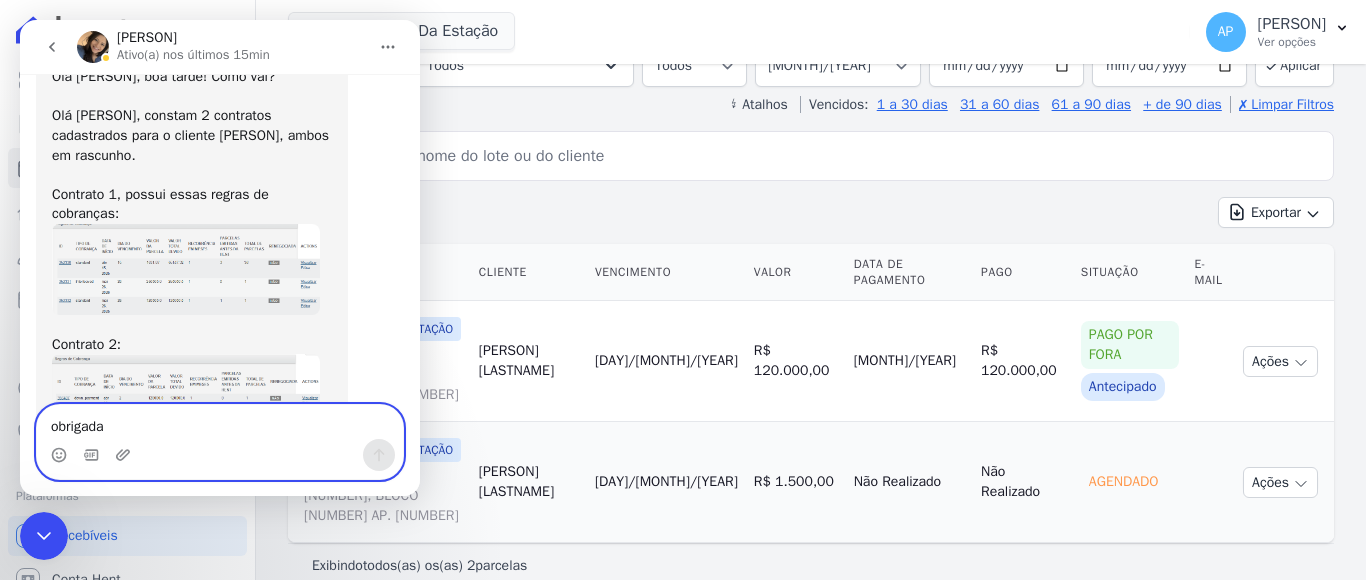 type 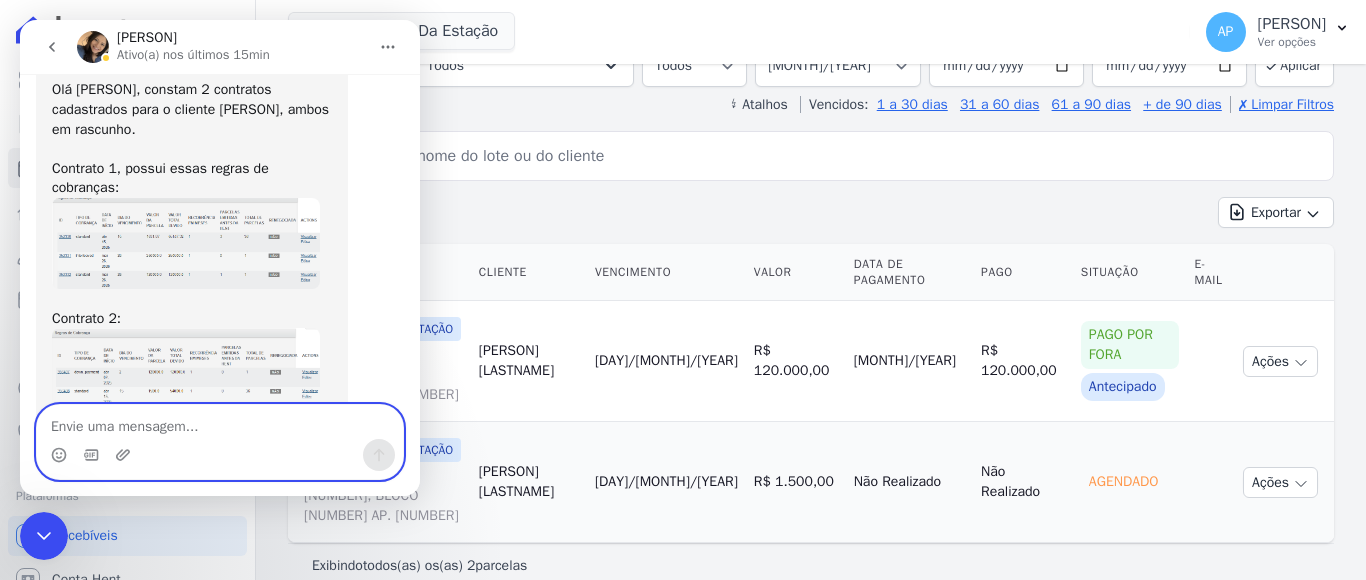 scroll, scrollTop: 1050, scrollLeft: 0, axis: vertical 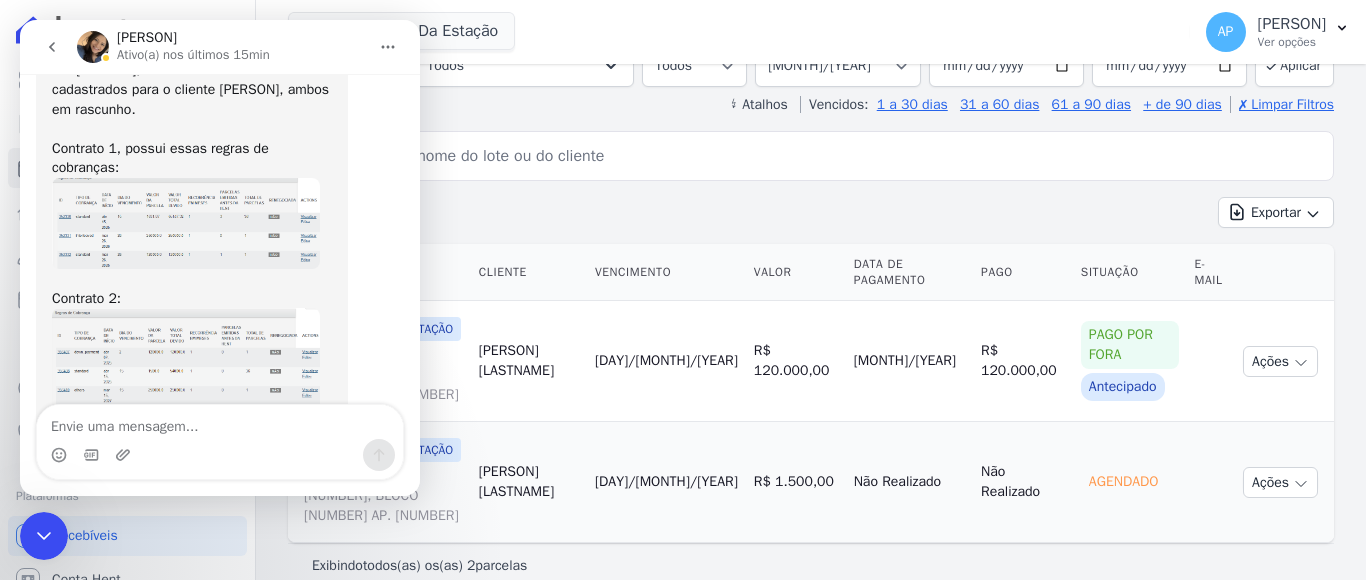 click on "Exportar
Exportar PDF
Exportar CSV" at bounding box center [811, 220] 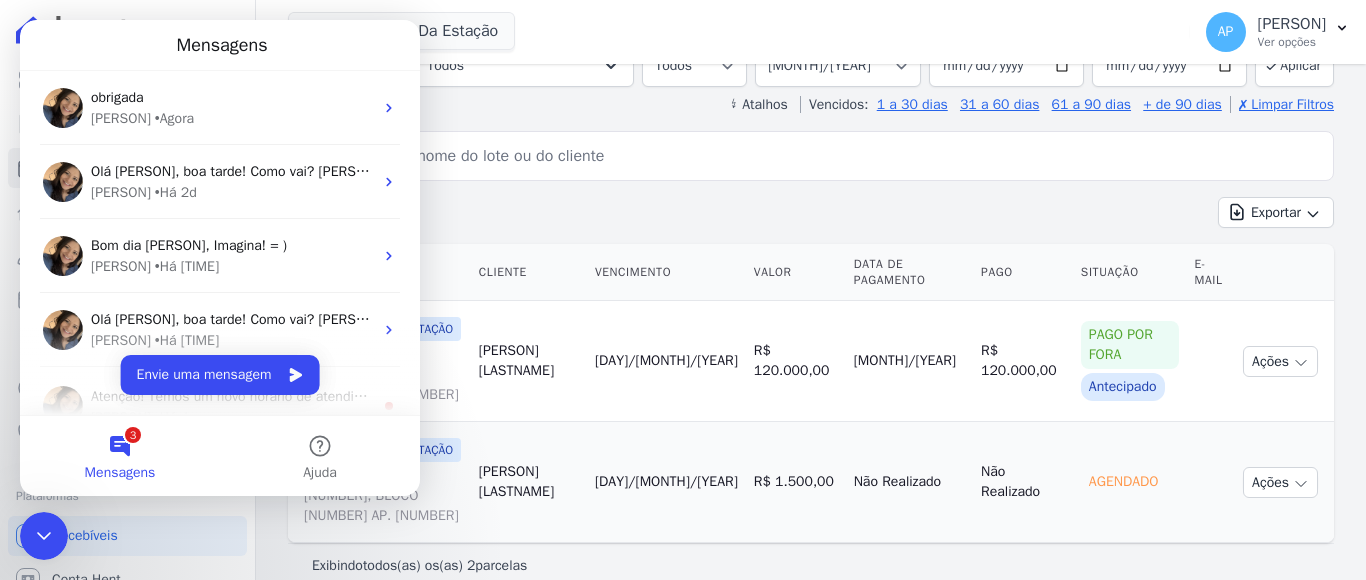 scroll, scrollTop: 0, scrollLeft: 0, axis: both 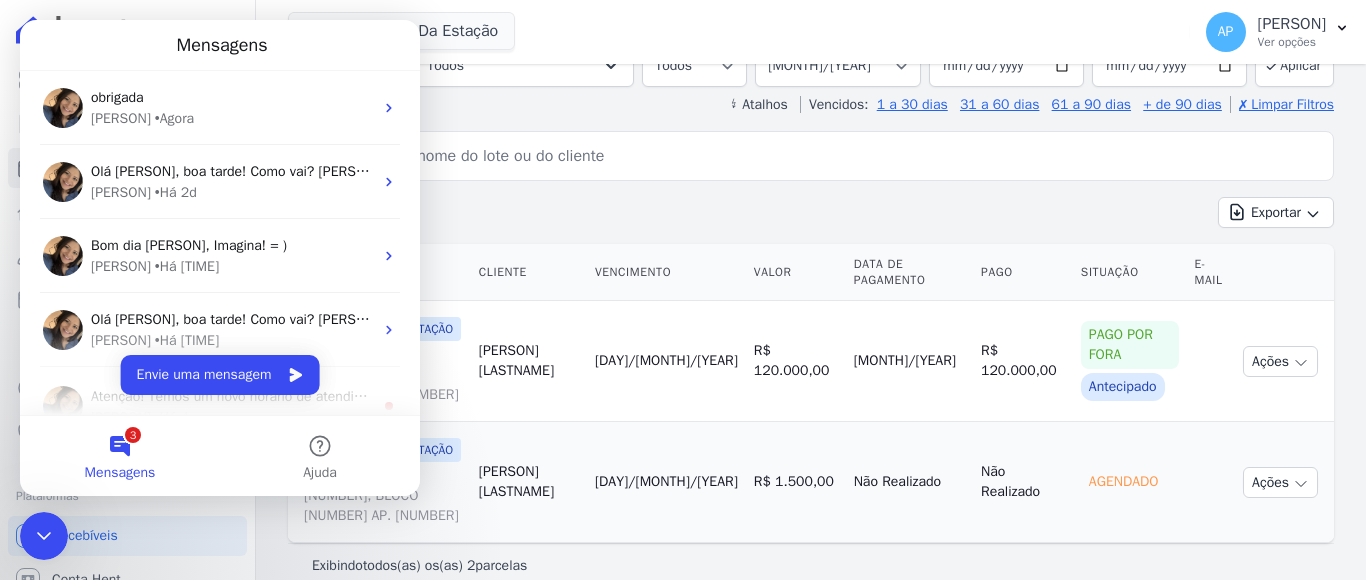 drag, startPoint x: 36, startPoint y: 538, endPoint x: 45, endPoint y: 528, distance: 13.453624 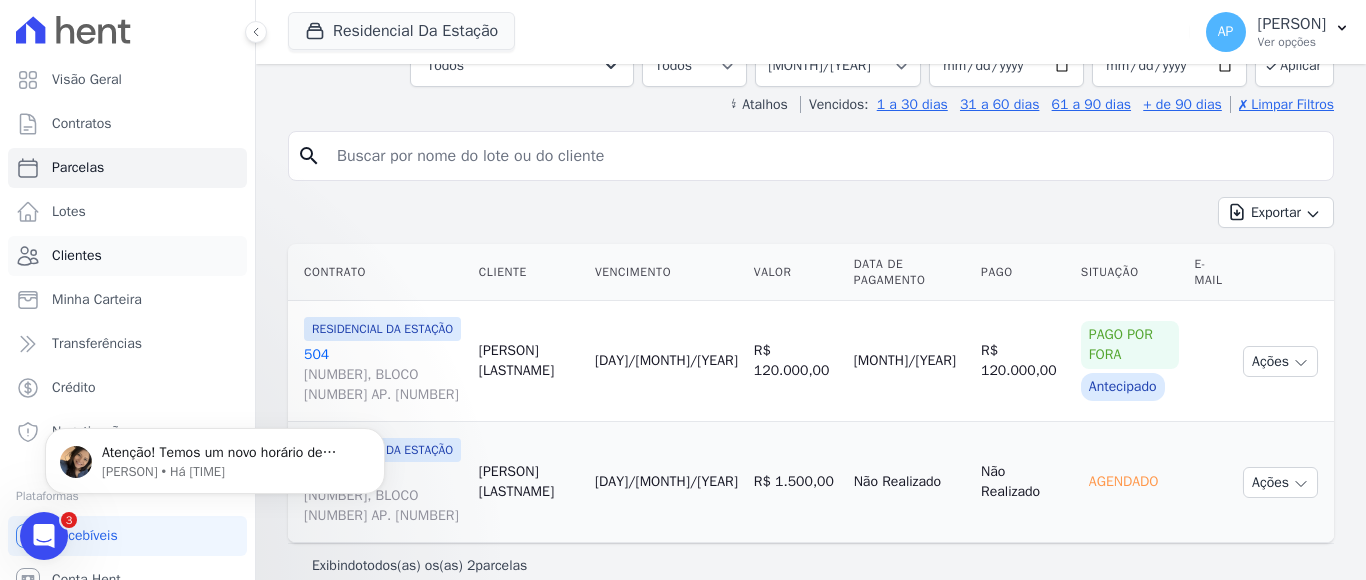 scroll, scrollTop: 0, scrollLeft: 0, axis: both 